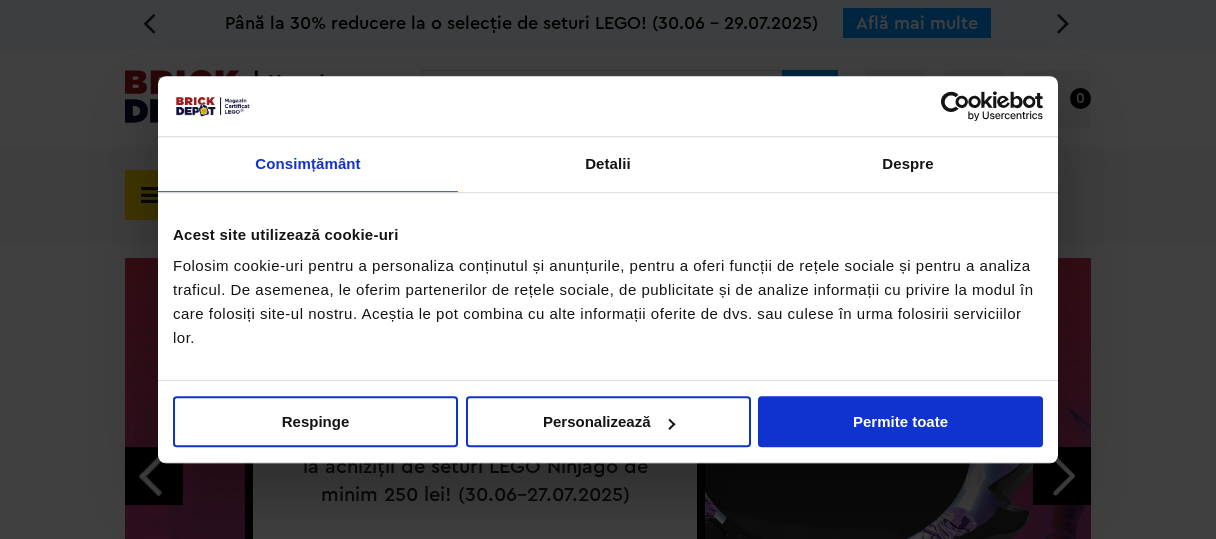 scroll, scrollTop: 0, scrollLeft: 0, axis: both 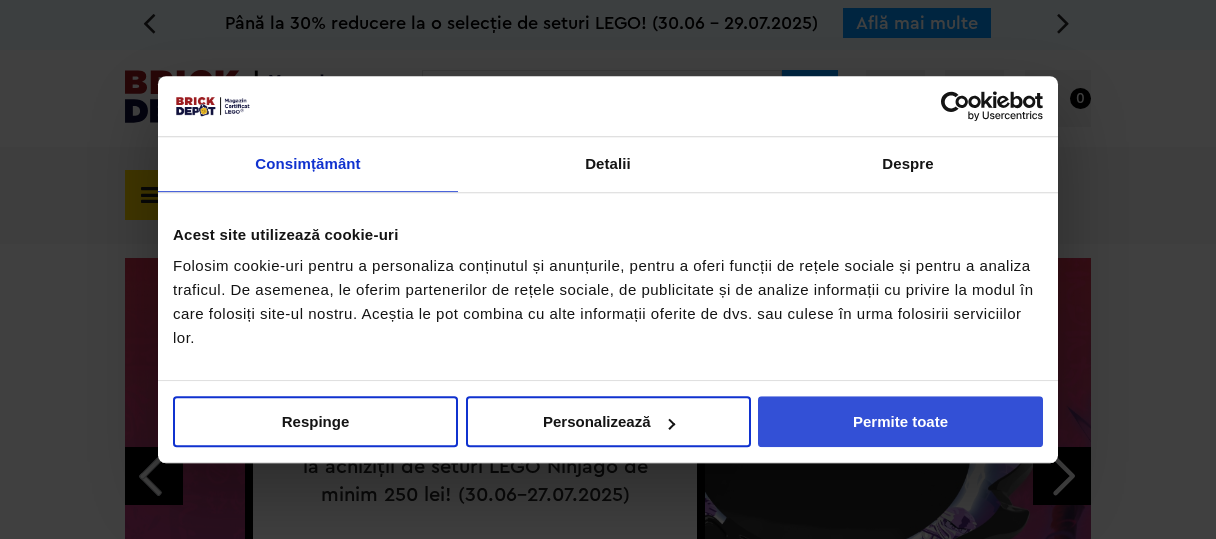 click on "Permite toate" at bounding box center [900, 421] 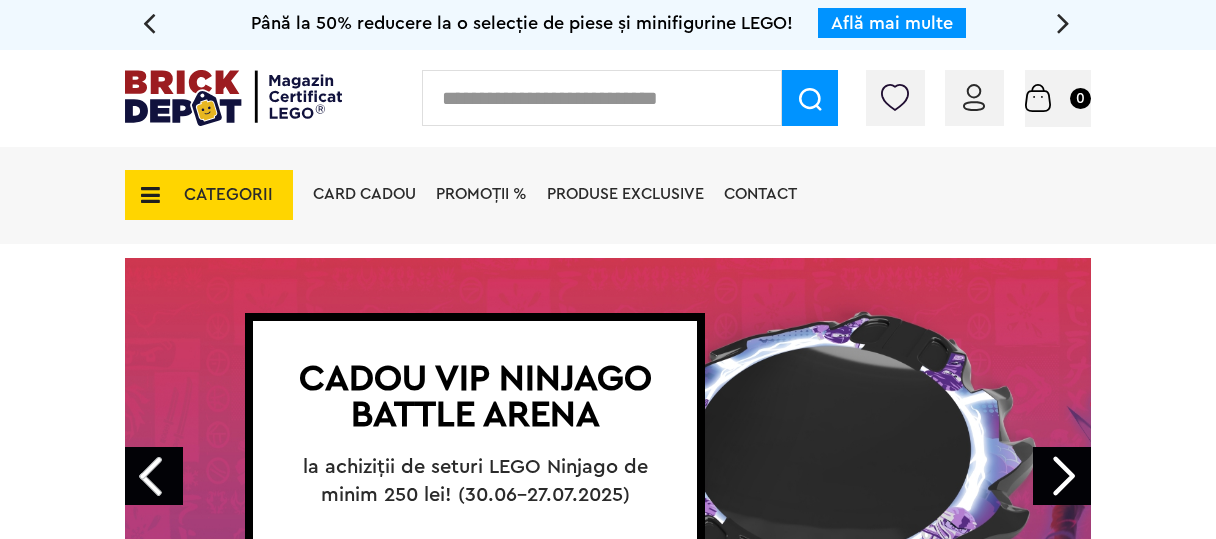 click at bounding box center (144, 195) 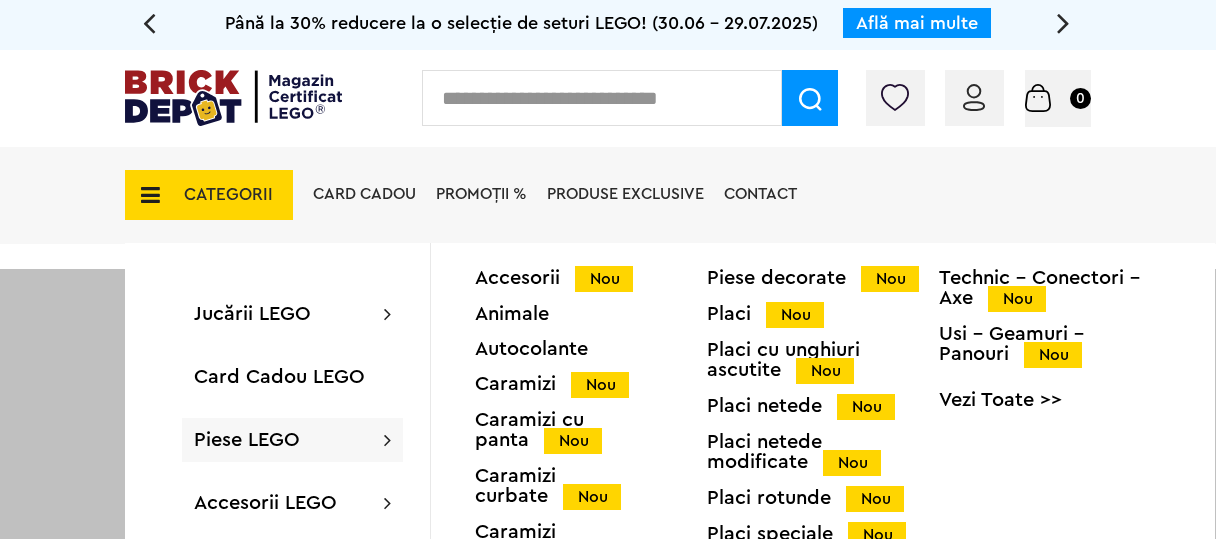 click on "Accesorii Nou Animale Autocolante Caramizi Nou Caramizi cu panta Nou Caramizi curbate Nou Caramizi rotunde Nou Caramizi speciale Nou Componente Figurine actiune Nou Minifigurine Minifigurine - Accesorii Minifigurine - Parti componente Piese decorate Nou Placi Nou Placi cu unghiuri ascutite Nou Placi netede Nou Placi netede modificate Nou Placi rotunde Nou Placi speciale Nou Plante Nou Powered Up Nou Roti si mijloace de transport Nou Technic Nou Technic - Caramizi Nou Technic - Conectori - Axe Nou Usi - Geamuri - Panouri Nou Vezi Toate >>" at bounding box center [823, 570] 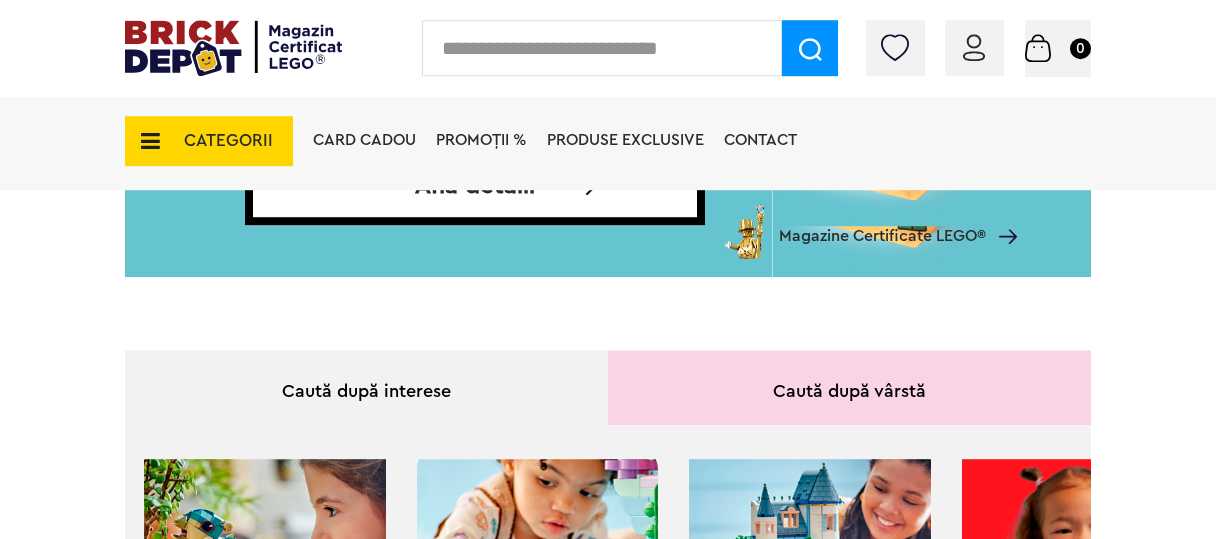 scroll, scrollTop: 503, scrollLeft: 0, axis: vertical 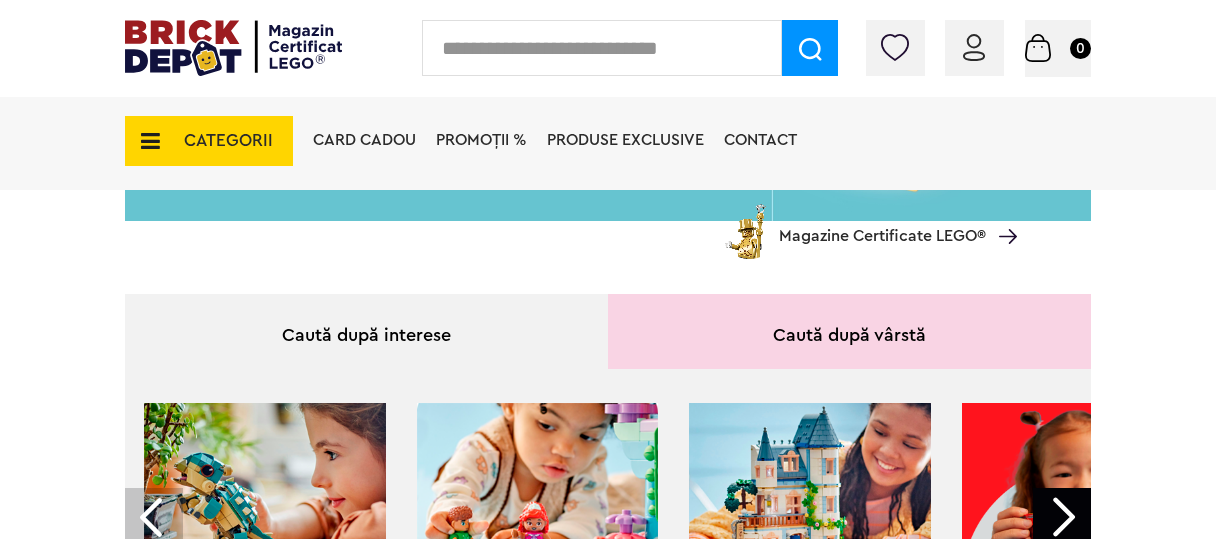 click on "CATEGORII" at bounding box center (209, 141) 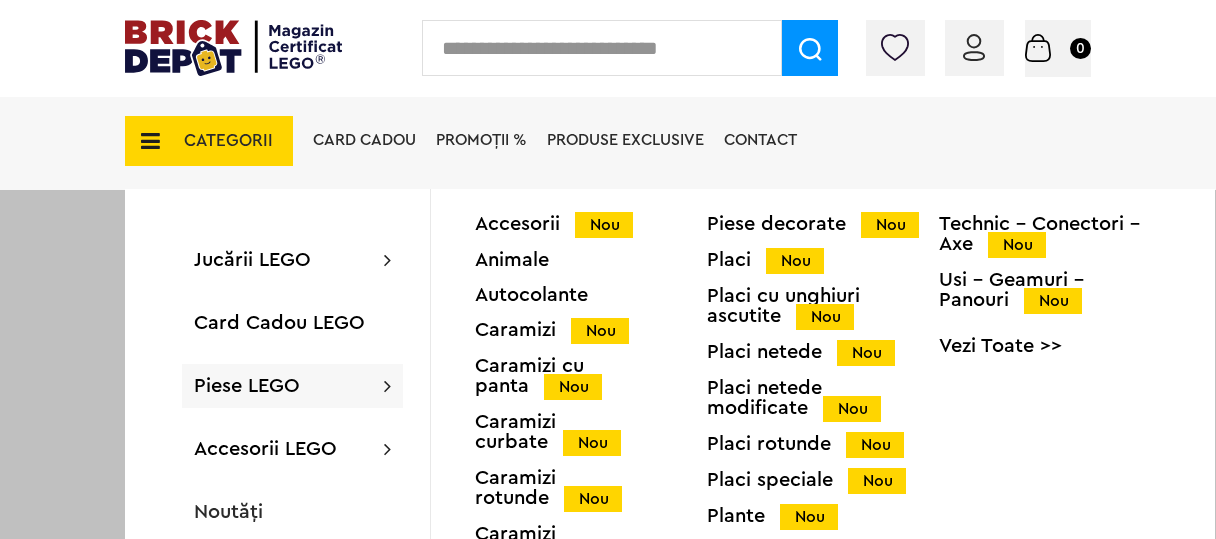 click on "Vezi Toate >>" at bounding box center (1055, 346) 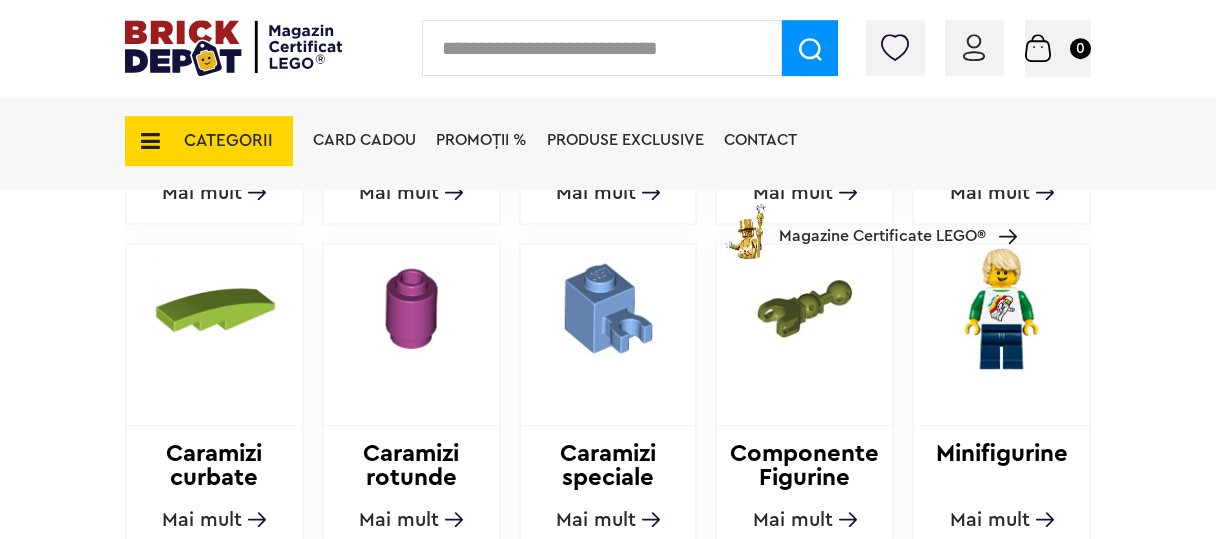 scroll, scrollTop: 957, scrollLeft: 0, axis: vertical 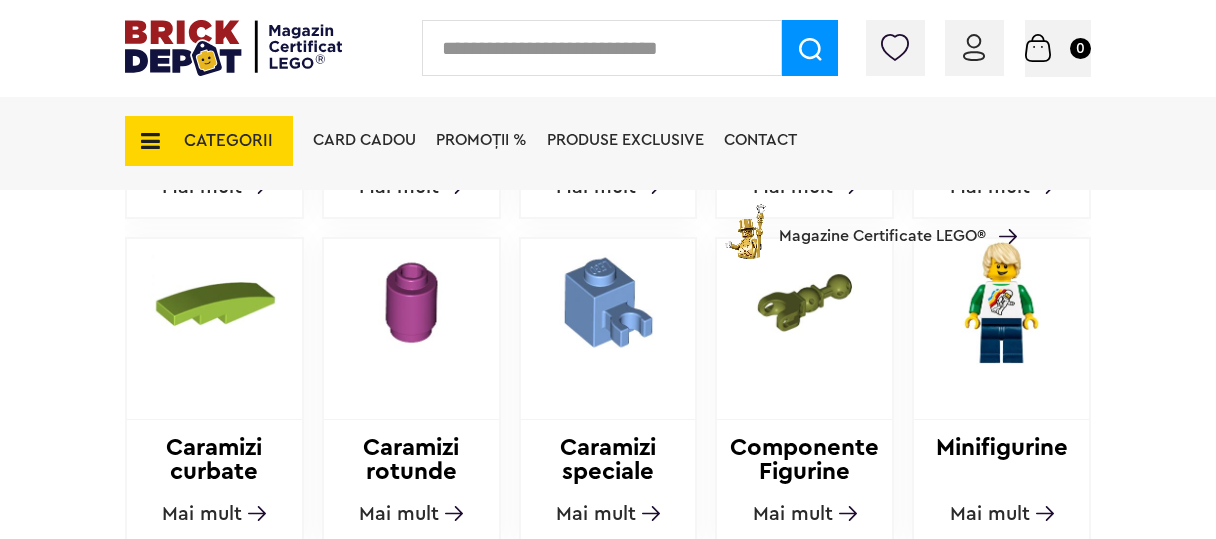 click at bounding box center [1001, 302] 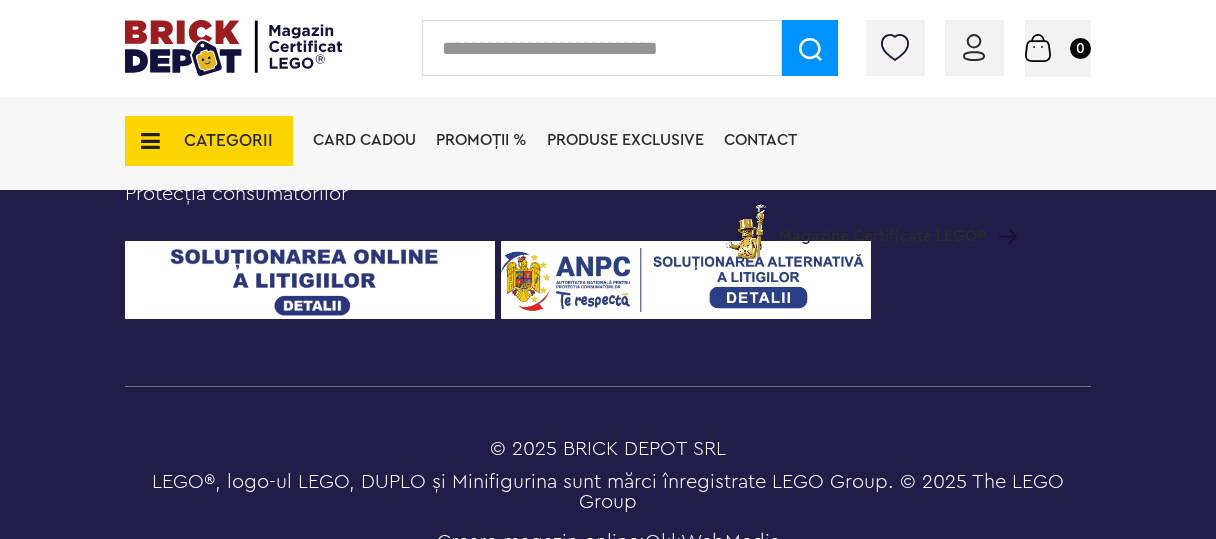 scroll, scrollTop: 8588, scrollLeft: 0, axis: vertical 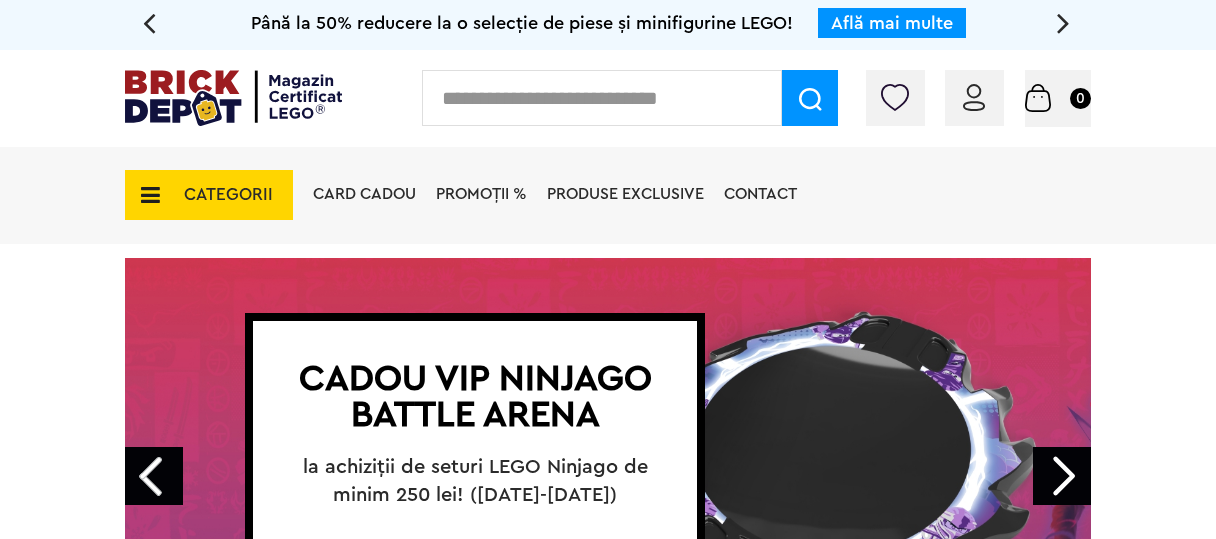 click at bounding box center (602, 98) 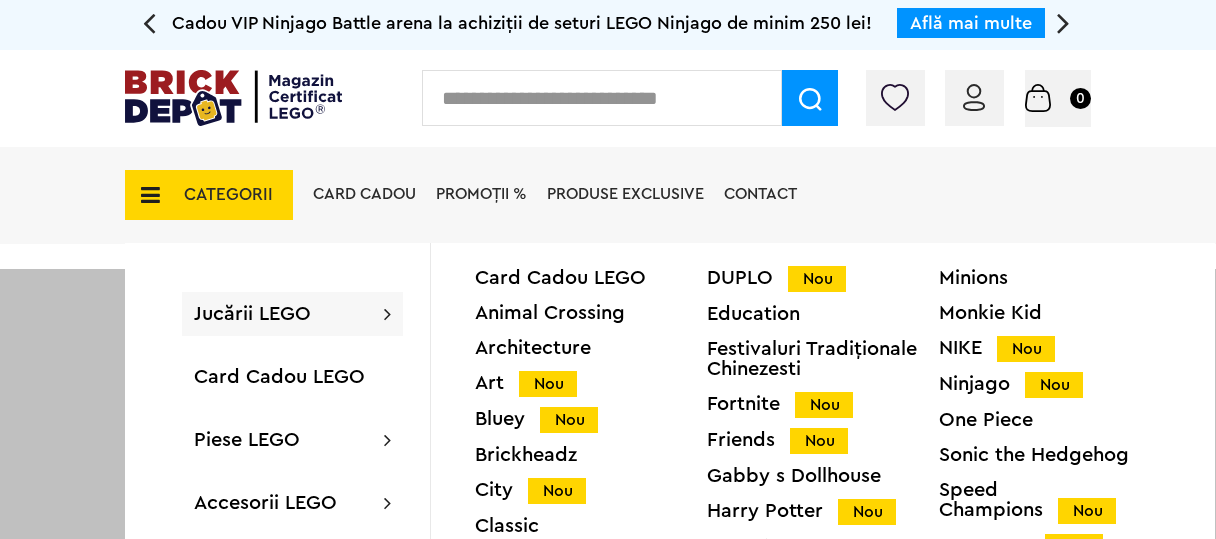click on "Card Cadou LEGO Animal Crossing Architecture Art Nou Bluey Nou Brickheadz City Nou Classic Colecția Botanică Nou Creator DC Super Heroes Disney Nou DOTS DREAMZzz Nou DUPLO Nou Education Festivaluri Tradiţionale Chinezesti Fortnite Nou Friends Nou Gabby s Dollhouse Harry Potter Nou Icons (Creator Expert) Nou Ideas Nou Indiana Jones Jurassic World Nou Marvel Super Heroes Nou Minecraft Nou Minifigurine Minions Monkie Kid NIKE Nou Ninjago Nou One Piece Sonic the Hedgehog Speed Champions Nou Star Wars Nou Super Mario Nou Technic Nou The Legend of Zelda Wednesday Wicked Vezi Toate >>" at bounding box center (823, 570) 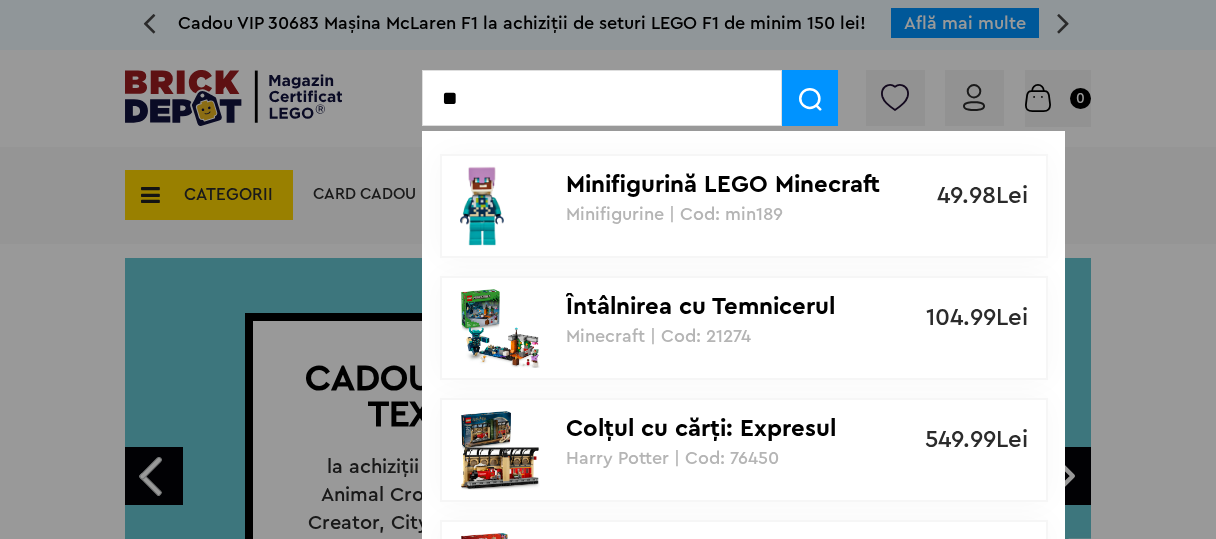 type on "*" 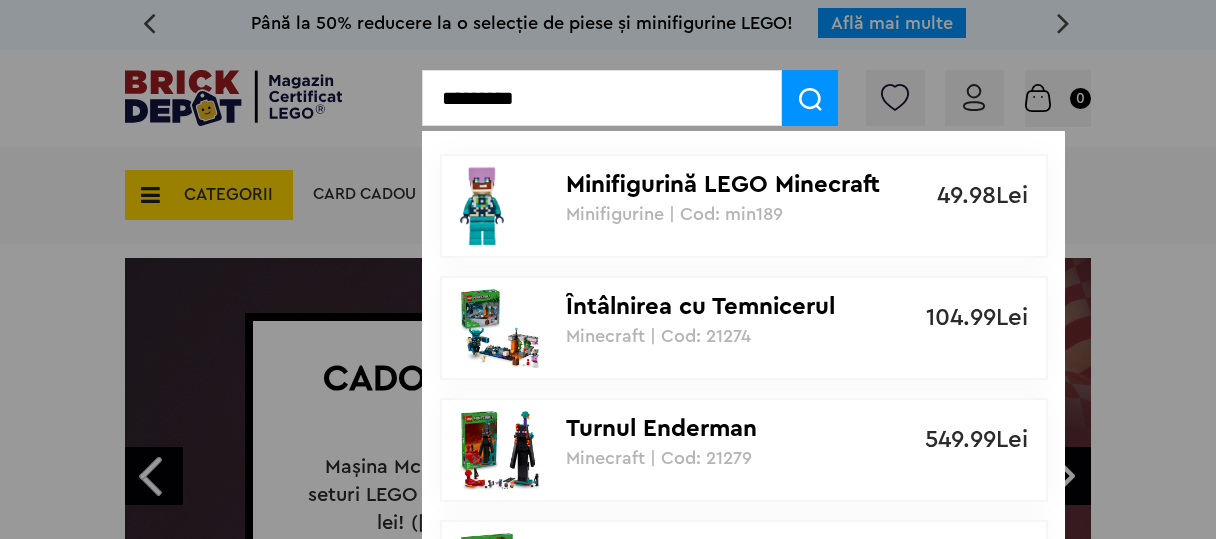 type on "*********" 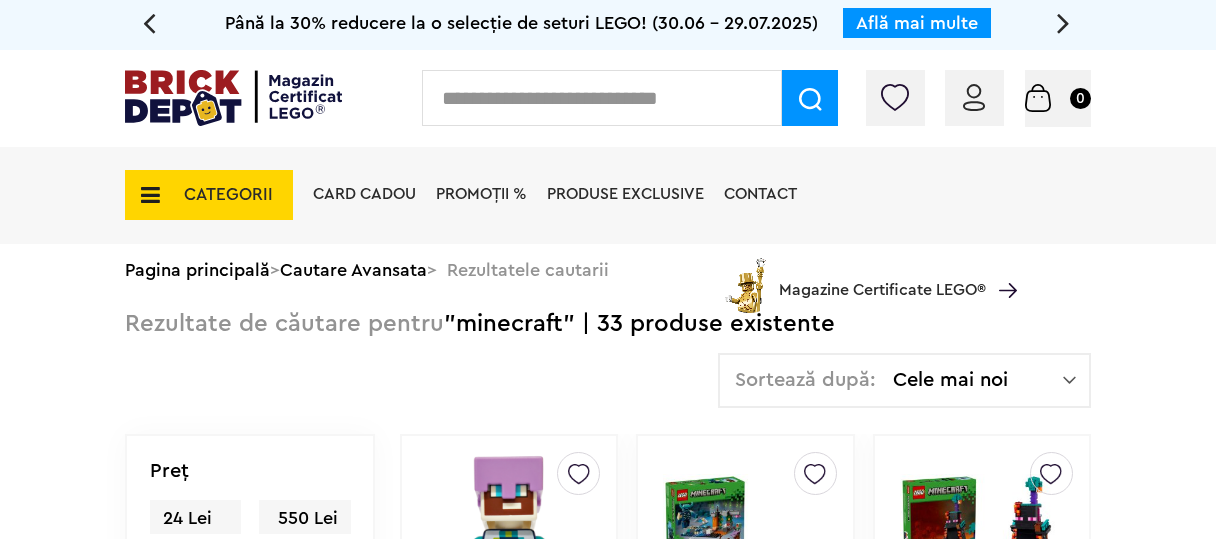 scroll, scrollTop: 0, scrollLeft: 0, axis: both 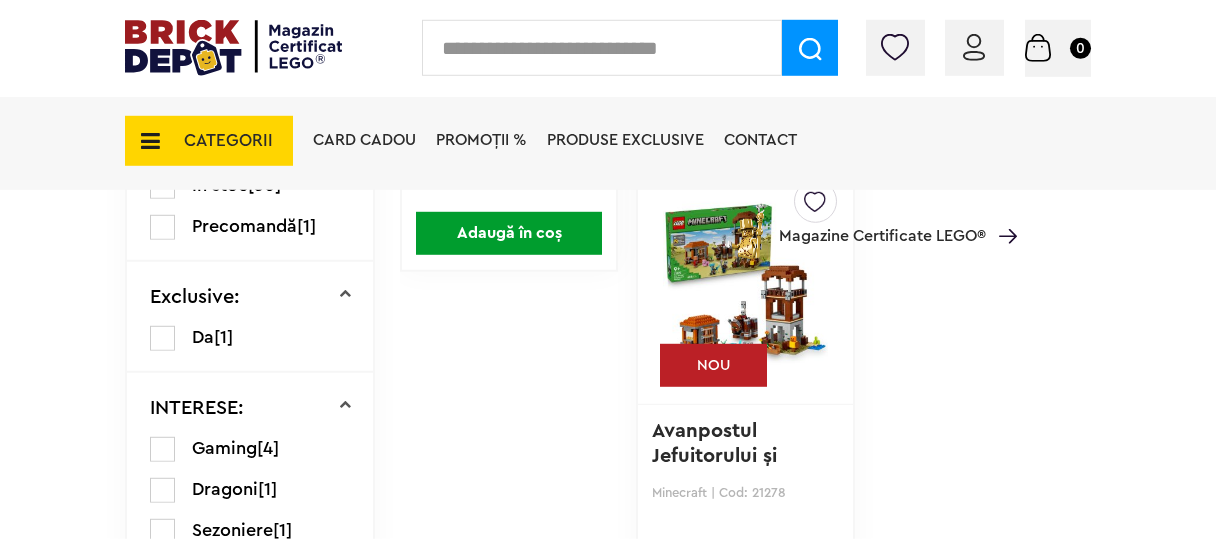 click on "Până la 30% reducere la o selecție de seturi LEGO! (30.06 - 29.07.2025) Află mai multe Cadou VIP Ninjago Battle arena la achiziții de seturi LEGO Ninjago de minim 250 lei! Află mai multe Până la 50% reducere la o selecție de piese și minifigurine LEGO! Află mai multe Cadou VIP 30683 Mașina McLaren F1 la achiziții de seturi LEGO F1 de minim 150 lei! Află mai multe Până la 30% reducere la o selecție de seturi LEGO! (30.06 - 29.07.2025) Află mai multe Cadou VIP Ninjago Battle arena la achiziții de seturi LEGO Ninjago de minim 250 lei! Află mai multe
Conectare
Coș   0
Coș Nu ai nimic în coș Conectare Descoperă noutățile
CATEGORII
Jucării LEGO" at bounding box center (608, 2089) 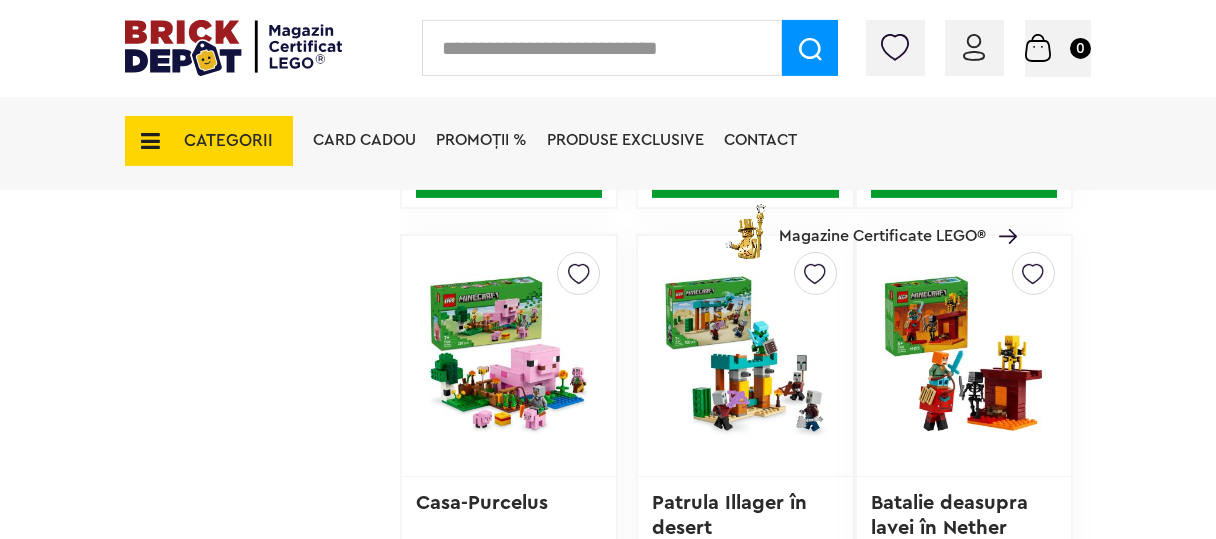 scroll, scrollTop: 2742, scrollLeft: 0, axis: vertical 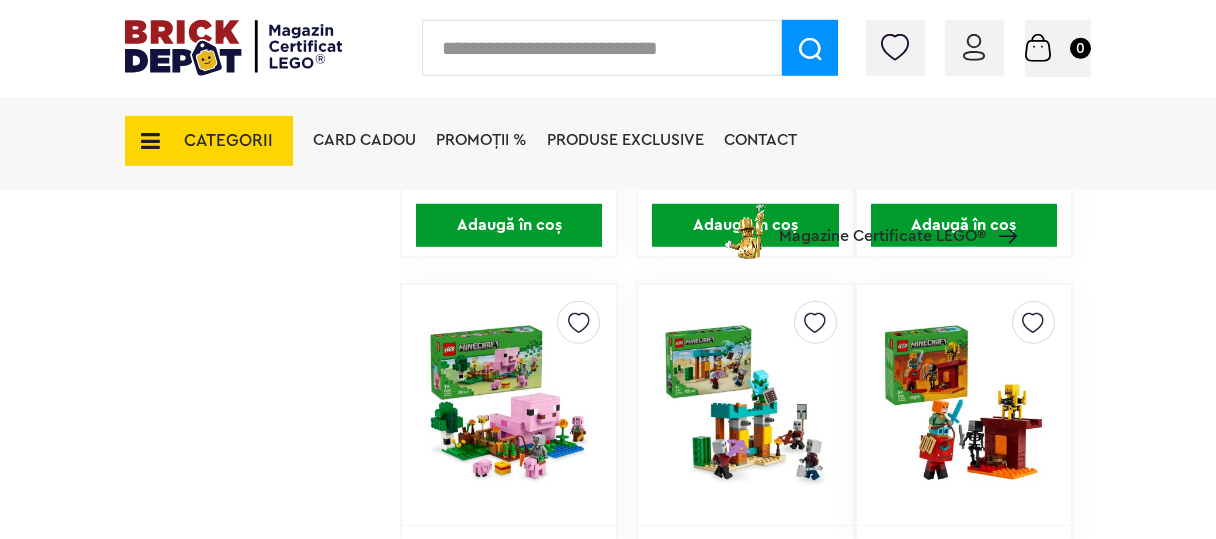 click on "Card Cadou" at bounding box center (364, 140) 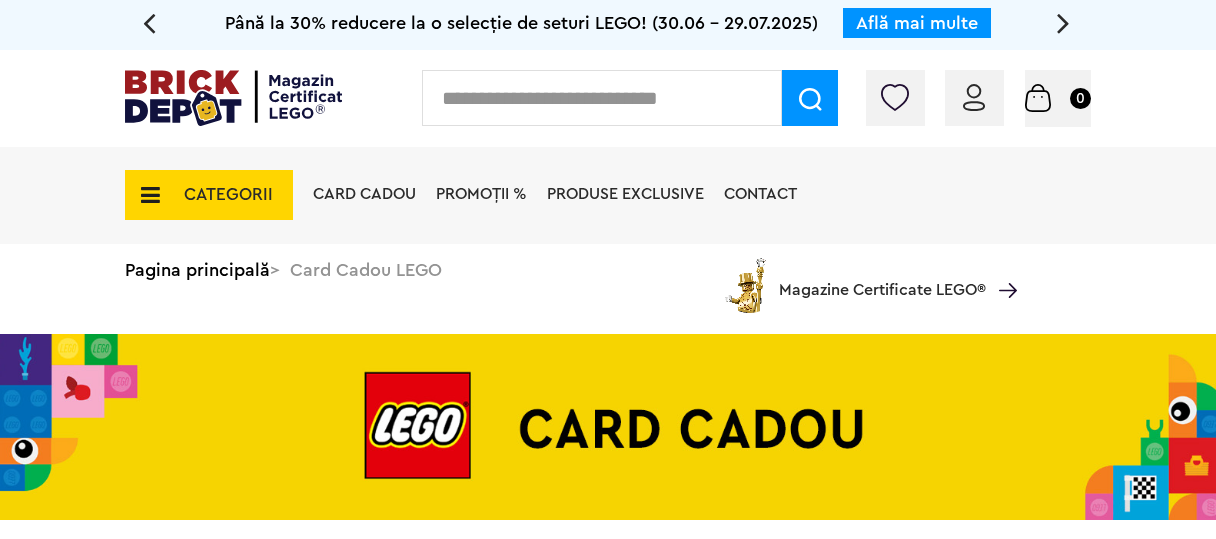 scroll, scrollTop: 0, scrollLeft: 0, axis: both 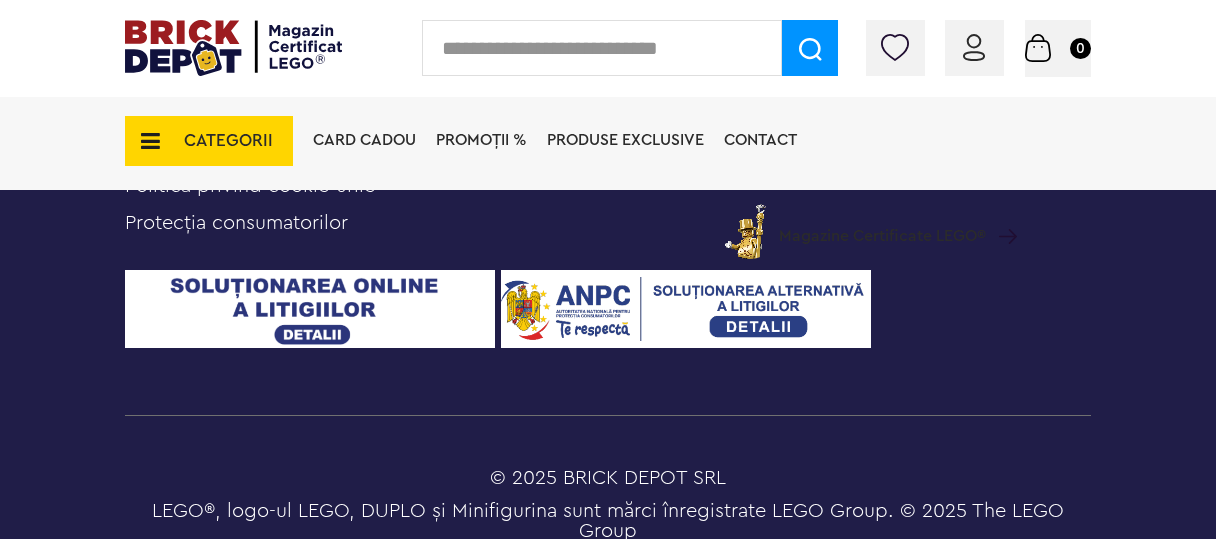 click on "CATEGORII" at bounding box center (228, 140) 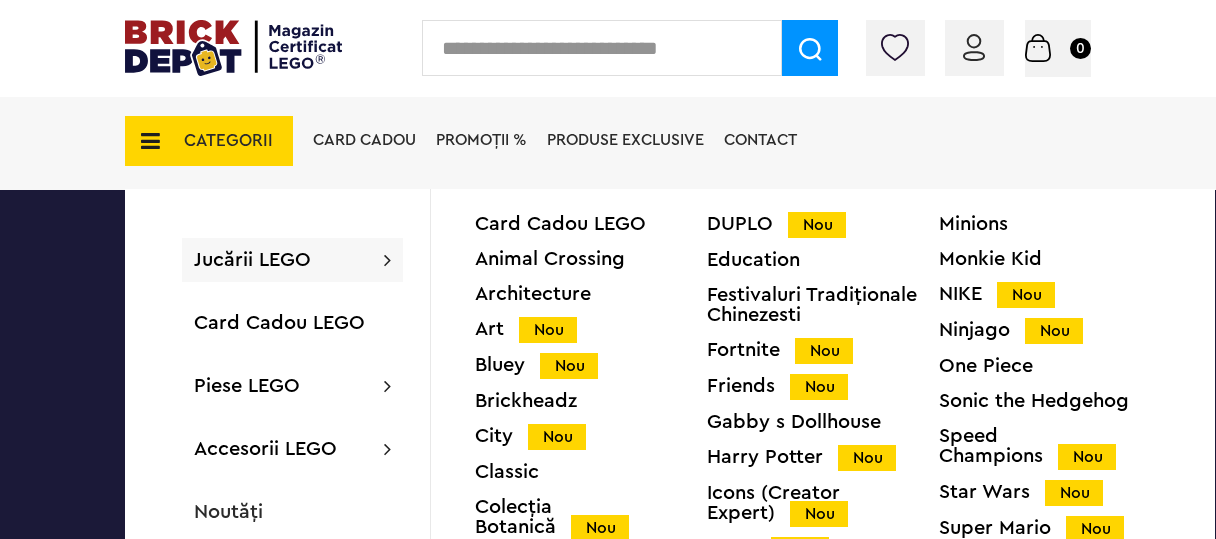 click on "Produse exclusive" at bounding box center [625, 140] 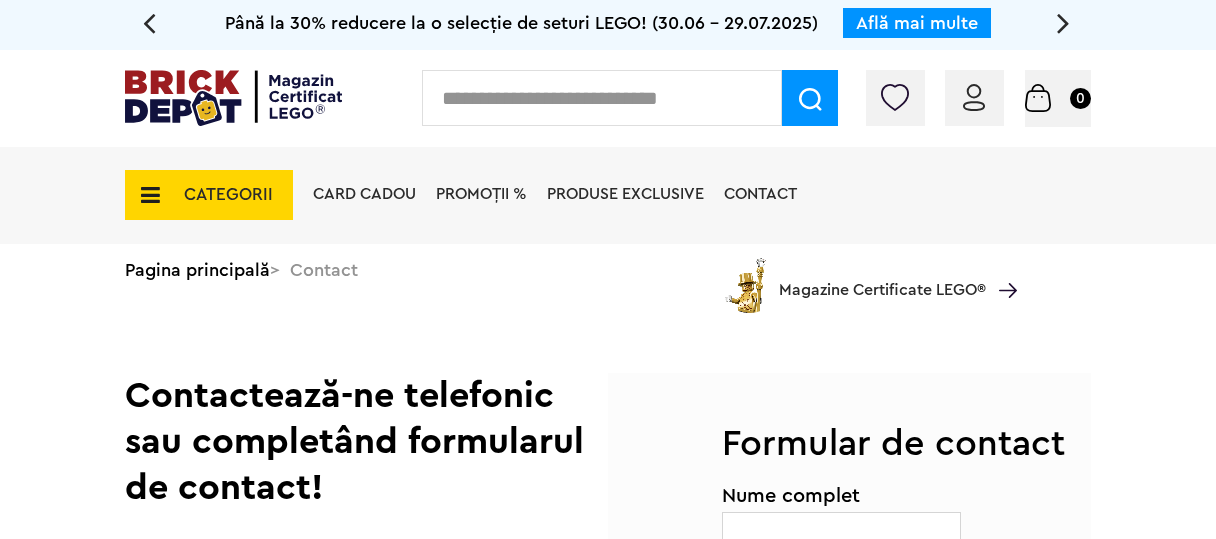 scroll, scrollTop: 0, scrollLeft: 0, axis: both 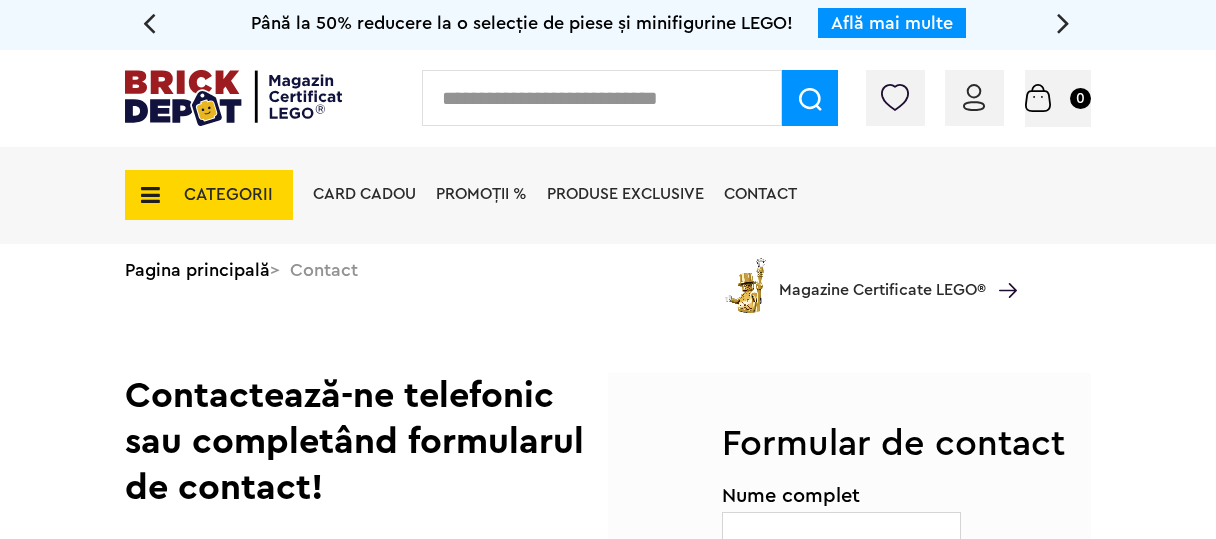 drag, startPoint x: 396, startPoint y: 177, endPoint x: 395, endPoint y: 208, distance: 31.016125 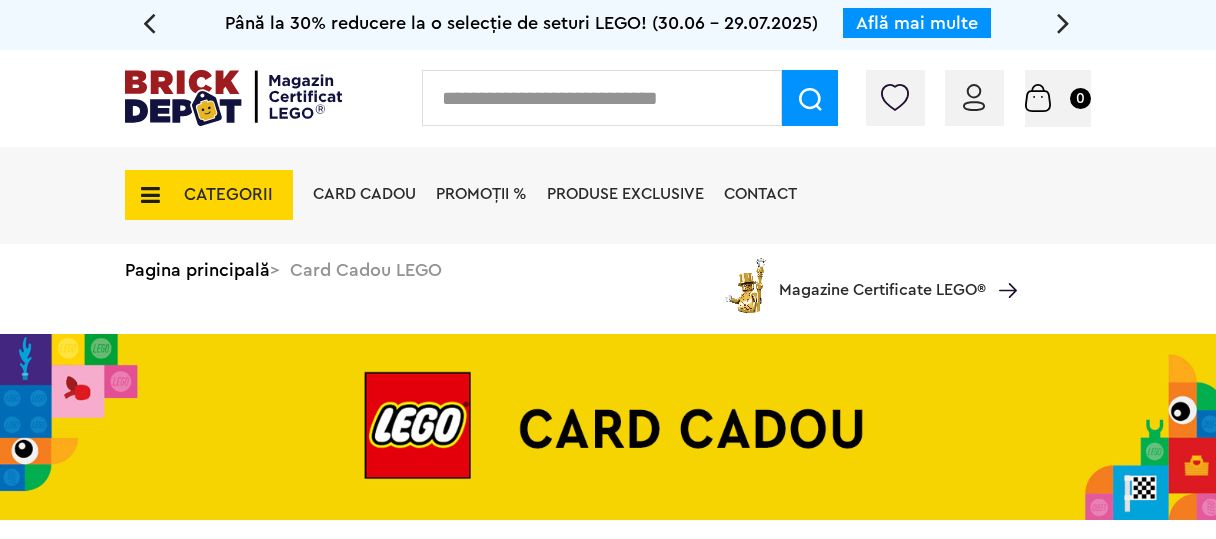 scroll, scrollTop: 0, scrollLeft: 0, axis: both 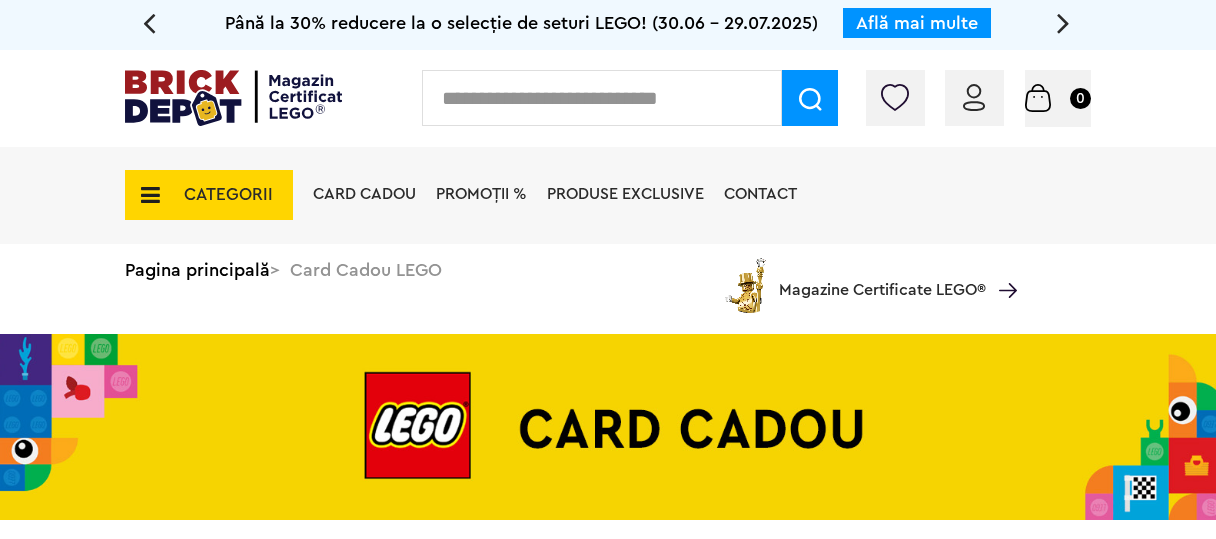 click on "CATEGORII
Jucării LEGO
Card Cadou LEGO Animal Crossing Architecture Art Nou Bluey Nou Brickheadz City Nou Classic Colecția Botanică Nou Creator DC Super Heroes Disney Nou DOTS DREAMZzz Nou DUPLO Nou Education Festivaluri Tradiţionale Chinezesti Fortnite Nou Friends Nou Gabby s Dollhouse Harry Potter Nou Icons (Creator Expert) Nou Ideas Nou Indiana Jones Jurassic World Nou Marvel Super Heroes Nou Minecraft Nou Minifigurine Minions Monkie Kid NIKE Nou Ninjago Nou One Piece Sonic the Hedgehog Speed Champions Nou Star Wars Nou Super Mario Nou Technic Nou The Legend of Zelda Wednesday Wicked Vezi Toate >> Card Cadou LEGO
Piese LEGO
Accesorii Nou Animale Autocolante Caramizi Nou Caramizi cu panta Nou Caramizi curbate Nou Caramizi rotunde Nou Caramizi speciale Nou Componente Figurine actiune Nou Minifigurine Minifigurine - Accesorii Minifigurine - Parti componente Piese decorate Nou Placi Nou Placi cu unghiuri ascutite Nou Placi netede Nou Placi netede modificate Nou Nou" at bounding box center (608, 230) 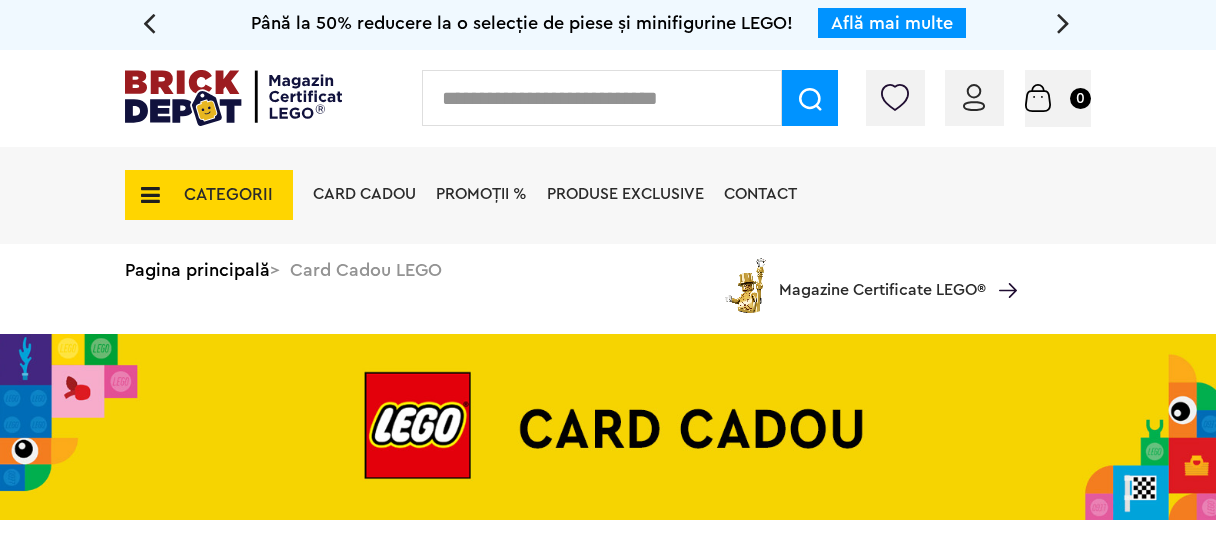 click on "CATEGORII
Jucării LEGO
Card Cadou LEGO Animal Crossing Architecture Art Nou Bluey Nou Brickheadz City Nou Classic Colecția Botanică Nou Creator DC Super Heroes Disney Nou DOTS DREAMZzz Nou DUPLO Nou Education Festivaluri Tradiţionale Chinezesti Fortnite Nou Friends Nou Gabby s Dollhouse Harry Potter Nou Icons (Creator Expert) Nou Ideas Nou Indiana Jones Jurassic World Nou Marvel Super Heroes Nou Minecraft Nou Minifigurine Minions Monkie Kid NIKE Nou Ninjago Nou One Piece Sonic the Hedgehog Speed Champions Nou Star Wars Nou Super Mario Nou Technic Nou The Legend of Zelda Wednesday Wicked Vezi Toate >> Card Cadou LEGO
Piese LEGO
Accesorii Nou Animale Autocolante Caramizi Nou Caramizi cu panta Nou Caramizi curbate Nou Caramizi rotunde Nou Caramizi speciale Nou Componente Figurine actiune Nou Minifigurine Minifigurine - Accesorii Minifigurine - Parti componente Piese decorate Nou Placi Nou Placi cu unghiuri ascutite Nou Placi netede Nou Placi netede modificate Nou Nou" at bounding box center (608, 230) 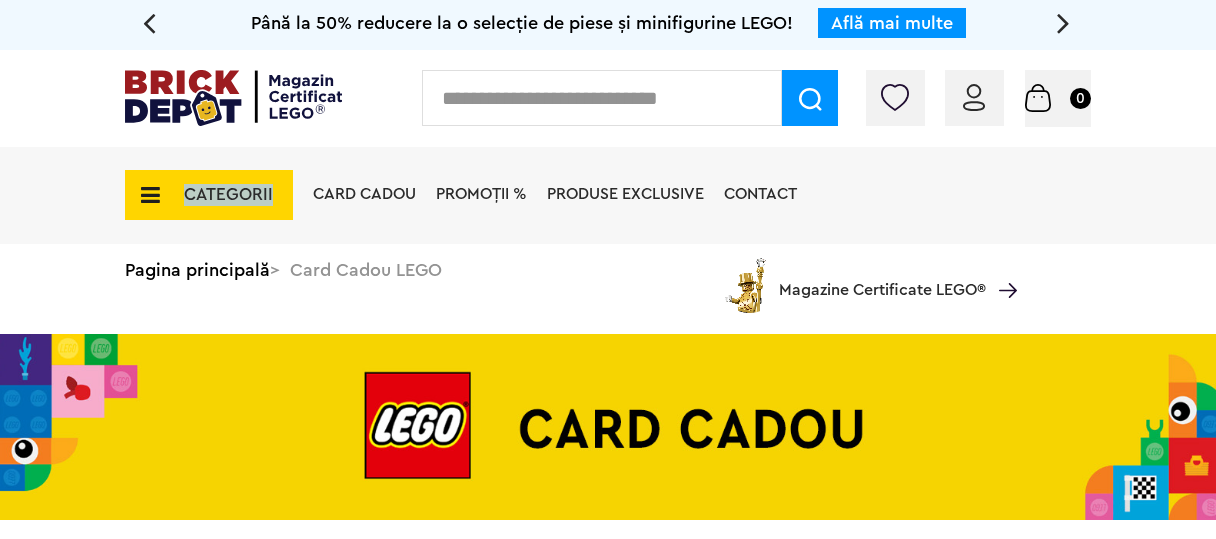 click on "CATEGORII
Jucării LEGO
Card Cadou LEGO Animal Crossing Architecture Art Nou Bluey Nou Brickheadz City Nou Classic Colecția Botanică Nou Creator DC Super Heroes Disney Nou DOTS DREAMZzz Nou DUPLO Nou Education Festivaluri Tradiţionale Chinezesti Fortnite Nou Friends Nou Gabby s Dollhouse Harry Potter Nou Icons (Creator Expert) Nou Ideas Nou Indiana Jones Jurassic World Nou Marvel Super Heroes Nou Minecraft Nou Minifigurine Minions Monkie Kid NIKE Nou Ninjago Nou One Piece Sonic the Hedgehog Speed Champions Nou Star Wars Nou Super Mario Nou Technic Nou The Legend of Zelda Wednesday Wicked Vezi Toate >> Card Cadou LEGO
Piese LEGO
Accesorii Nou Animale Autocolante Caramizi Nou Caramizi cu panta Nou Caramizi curbate Nou Caramizi rotunde Nou Caramizi speciale Nou Componente Figurine actiune Nou Minifigurine Minifigurine - Accesorii Minifigurine - Parti componente Piese decorate Nou Placi Nou Placi cu unghiuri ascutite Nou Placi netede Nou Placi netede modificate Nou Nou" at bounding box center [608, 230] 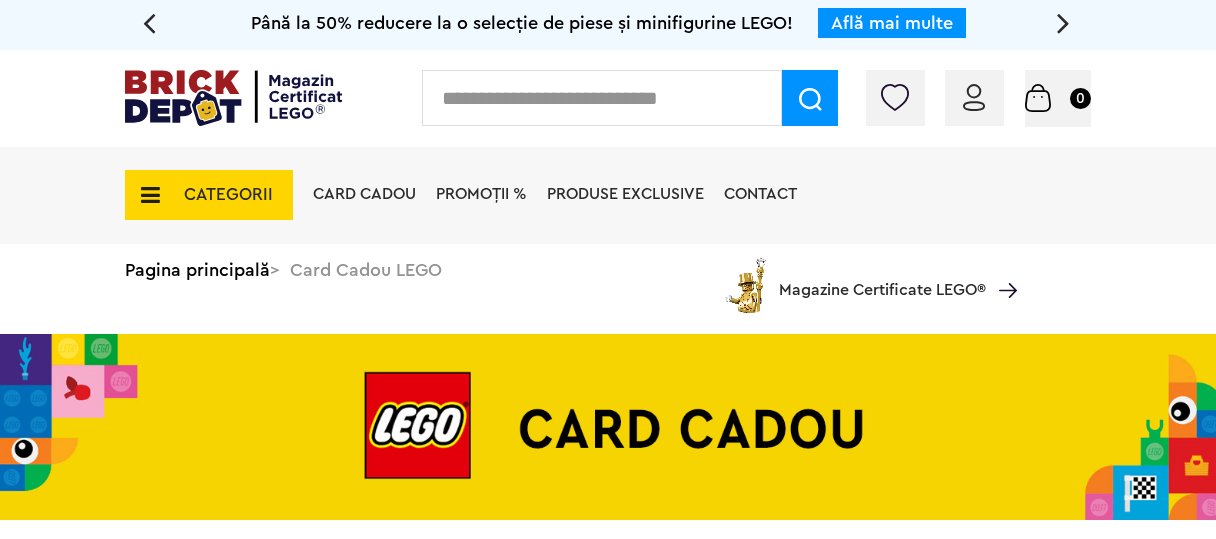 click on "CATEGORII" at bounding box center (209, 195) 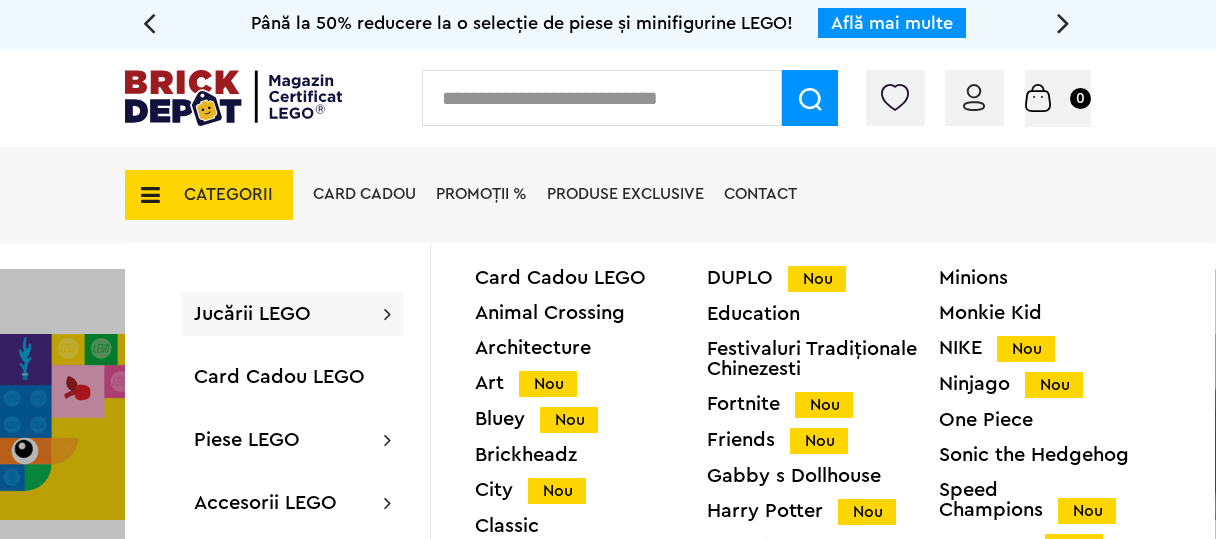 click on "CATEGORII" at bounding box center [228, 194] 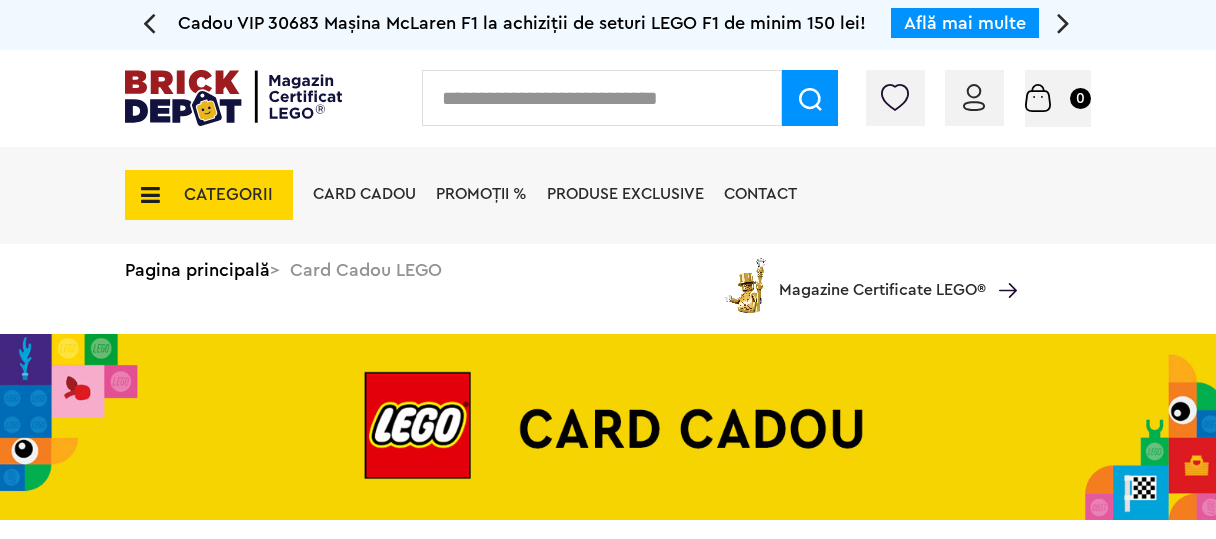 click on "CATEGORII" at bounding box center [228, 194] 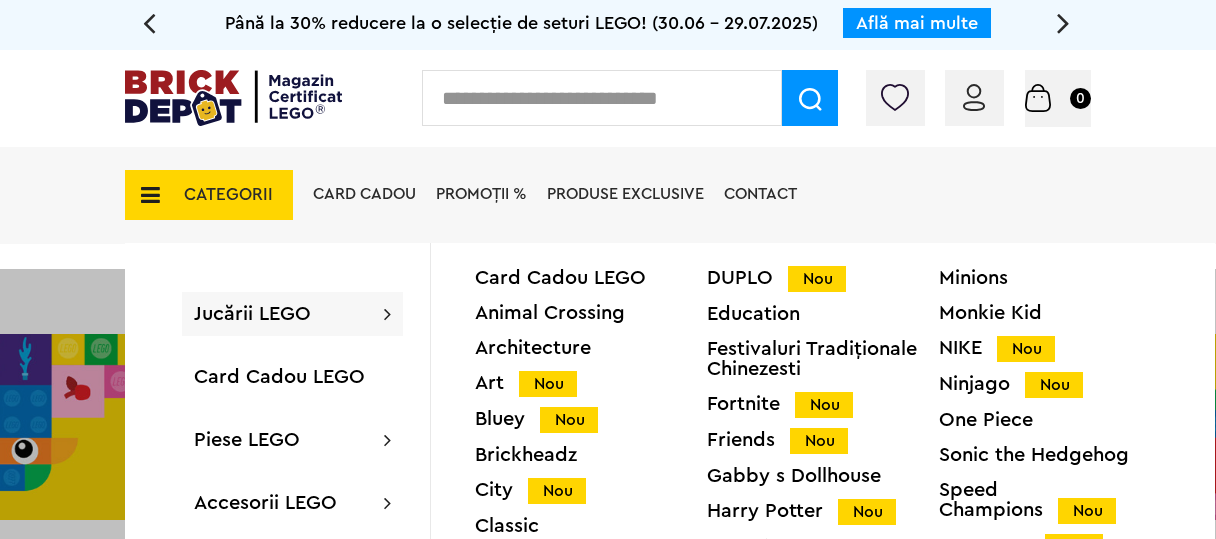 click at bounding box center [602, 98] 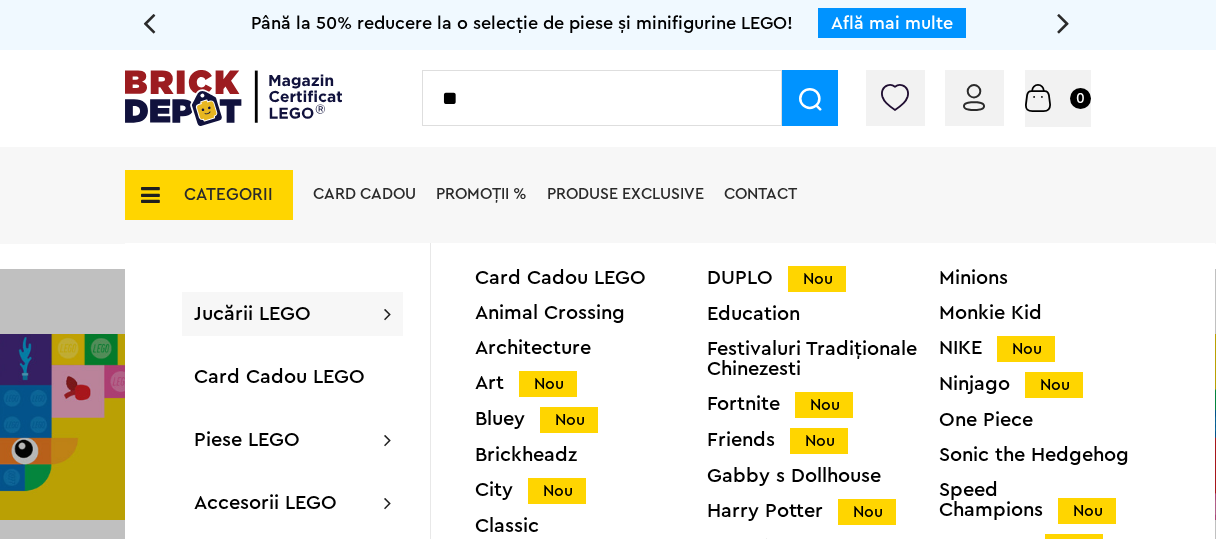type on "*" 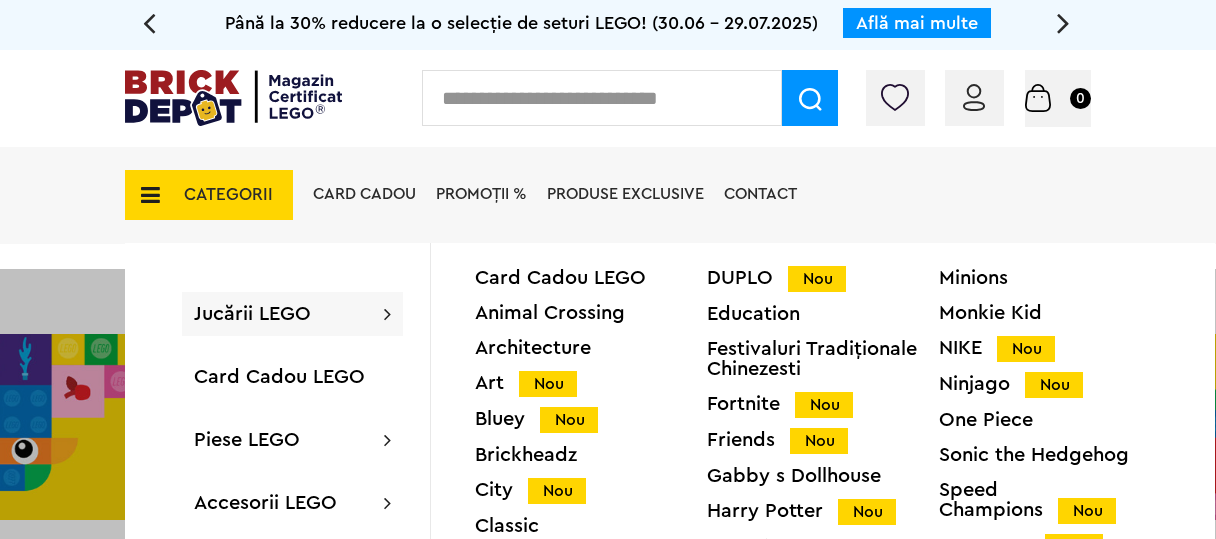 type on "*" 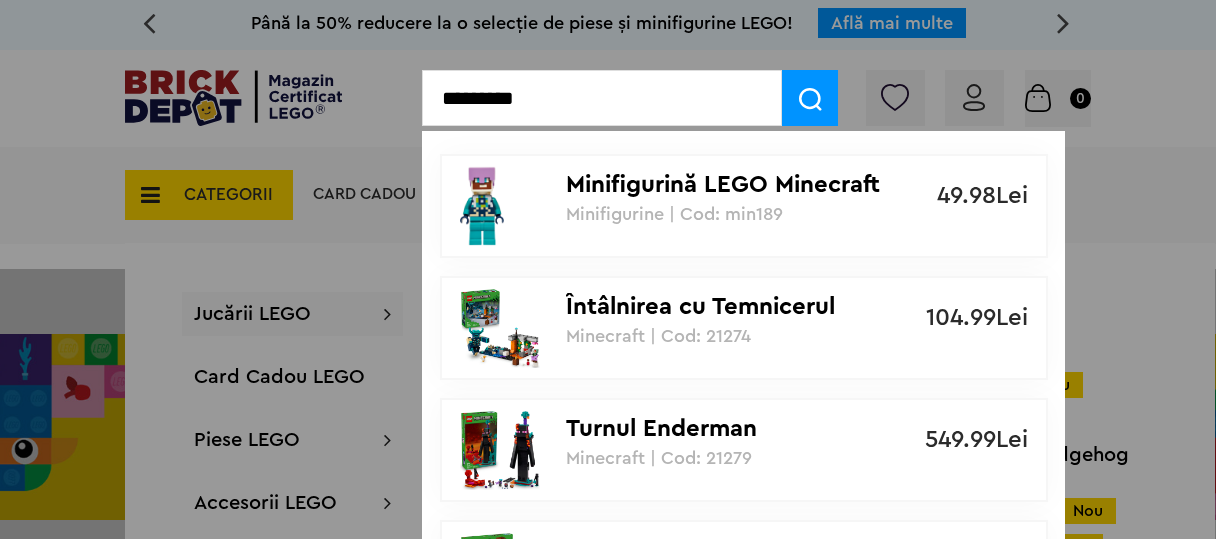 type on "*********" 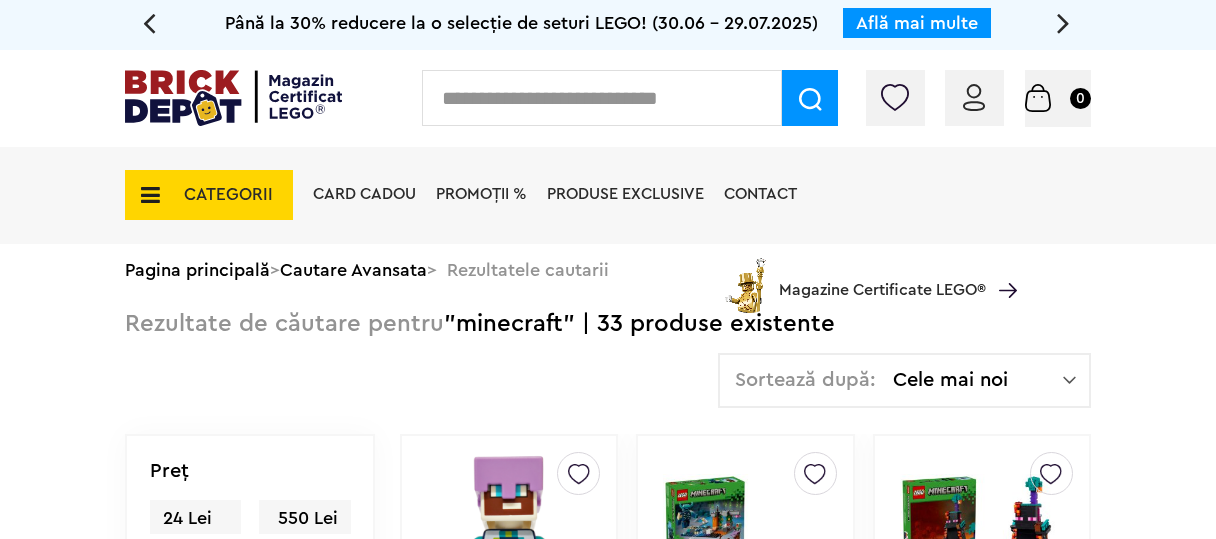 scroll, scrollTop: 0, scrollLeft: 0, axis: both 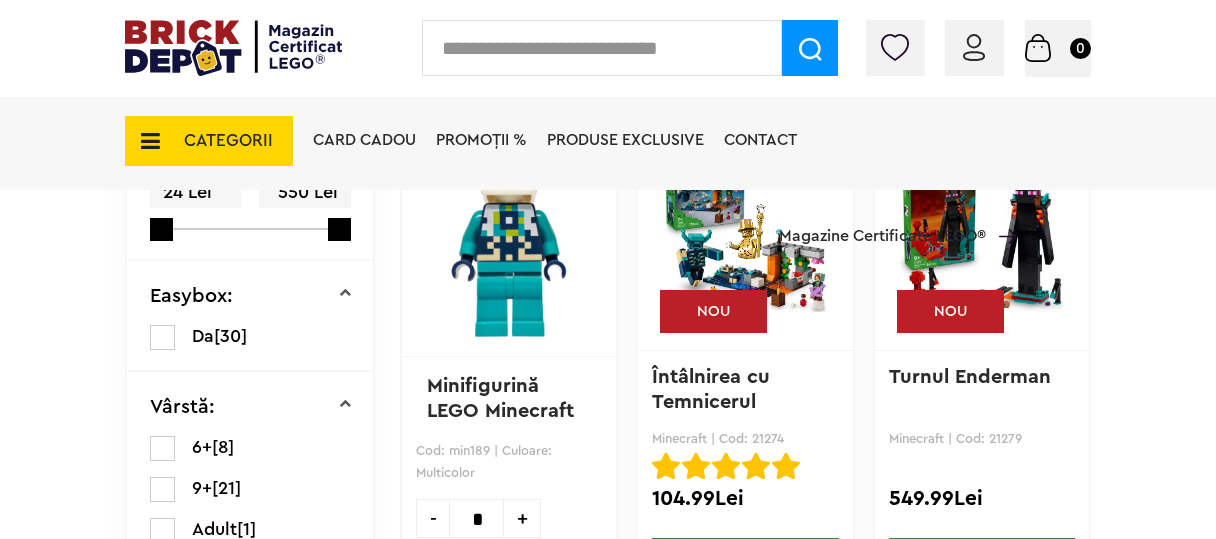 click on "CATEGORII
Jucării LEGO
Card Cadou LEGO Animal Crossing Architecture Art Nou Bluey Nou Brickheadz City Nou Classic Colecția Botanică Nou Creator DC Super Heroes Disney Nou DOTS DREAMZzz Nou DUPLO Nou Education Festivaluri Tradiţionale Chinezesti Fortnite Nou Friends Nou Gabby s Dollhouse Harry Potter Nou Icons (Creator Expert) Nou Ideas Nou Indiana Jones Jurassic World Nou Marvel Super Heroes Nou Minecraft Nou Minifigurine Minions Monkie Kid NIKE Nou Ninjago Nou One Piece Sonic the Hedgehog Speed Champions Nou Star Wars Nou Super Mario Nou Technic Nou The Legend of Zelda Wednesday Wicked Vezi Toate >> Card Cadou LEGO
Piese LEGO
Accesorii Nou Animale Autocolante Caramizi Nou Caramizi cu panta Nou Caramizi curbate Nou Caramizi rotunde Nou Caramizi speciale Nou Componente Figurine actiune Nou Minifigurine Minifigurine - Accesorii Minifigurine - Parti componente Piese decorate Nou Placi Nou Placi cu unghiuri ascutite Nou Placi netede Nou Placi netede modificate Nou Nou" at bounding box center [608, 176] 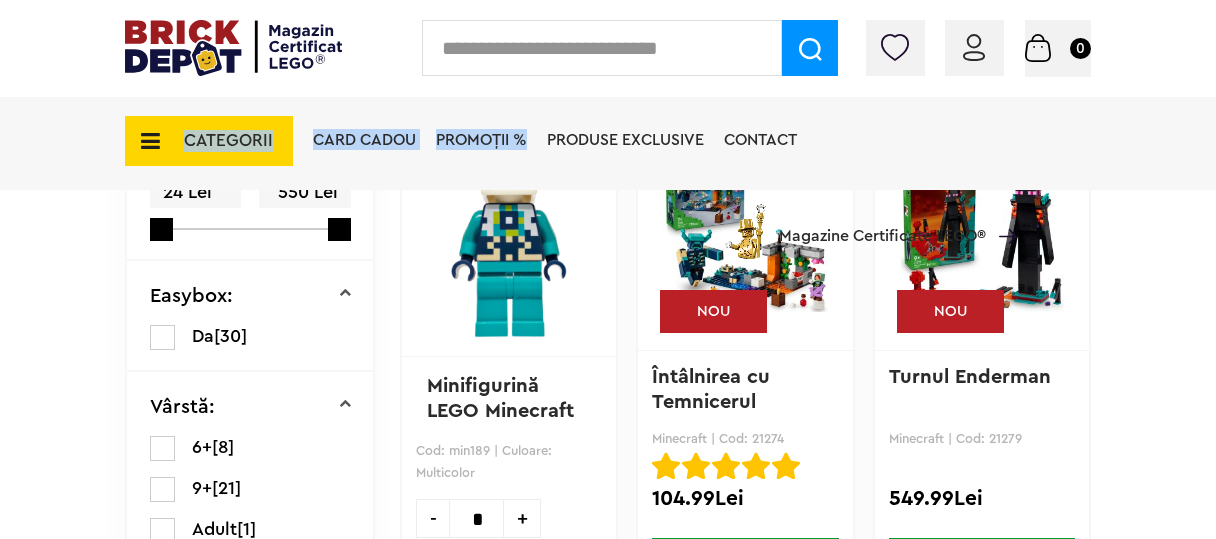 drag, startPoint x: 163, startPoint y: 228, endPoint x: 537, endPoint y: 158, distance: 380.49442 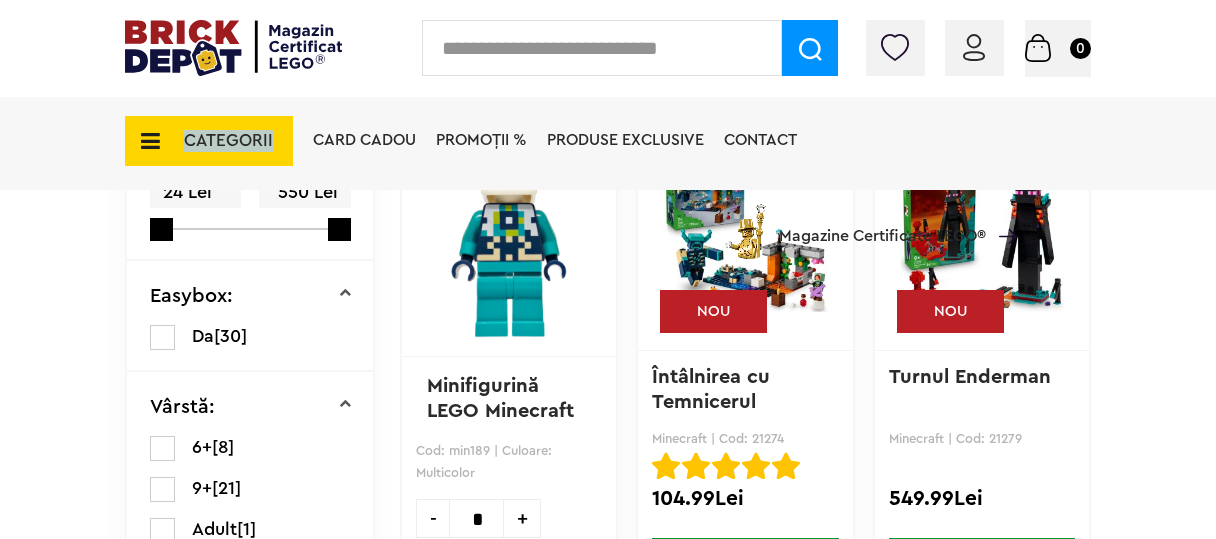 drag, startPoint x: 169, startPoint y: 225, endPoint x: 359, endPoint y: 257, distance: 192.67589 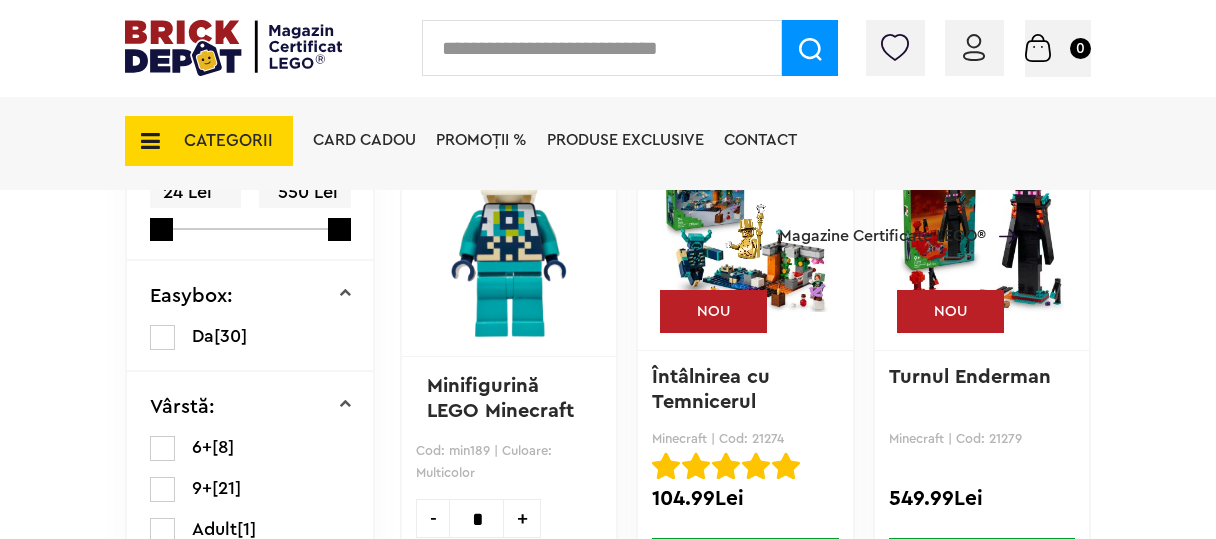 drag, startPoint x: 158, startPoint y: 336, endPoint x: 190, endPoint y: 336, distance: 32 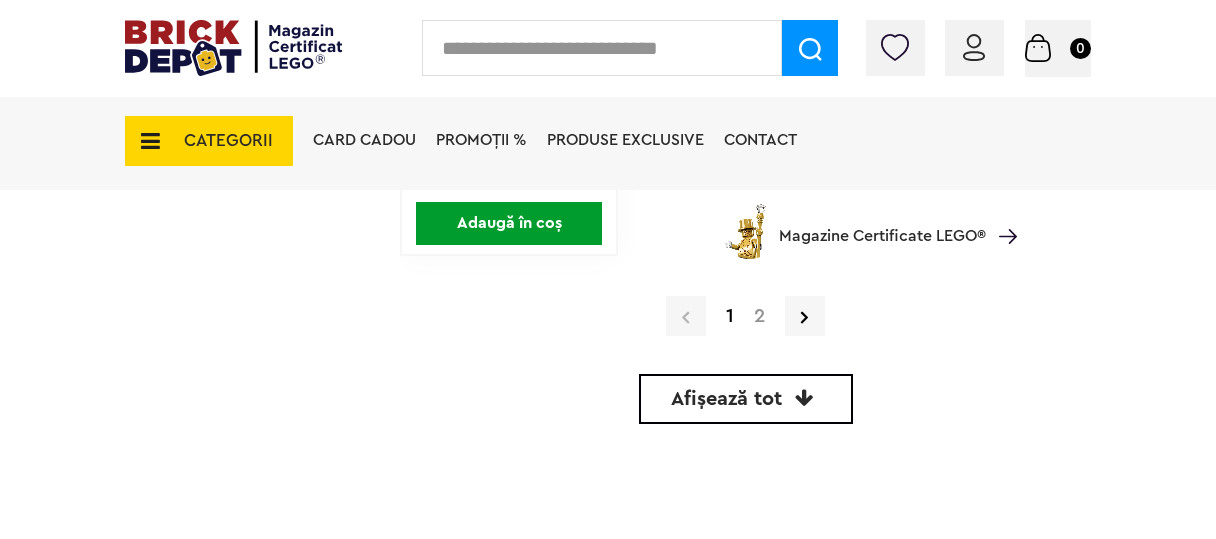 scroll, scrollTop: 5745, scrollLeft: 0, axis: vertical 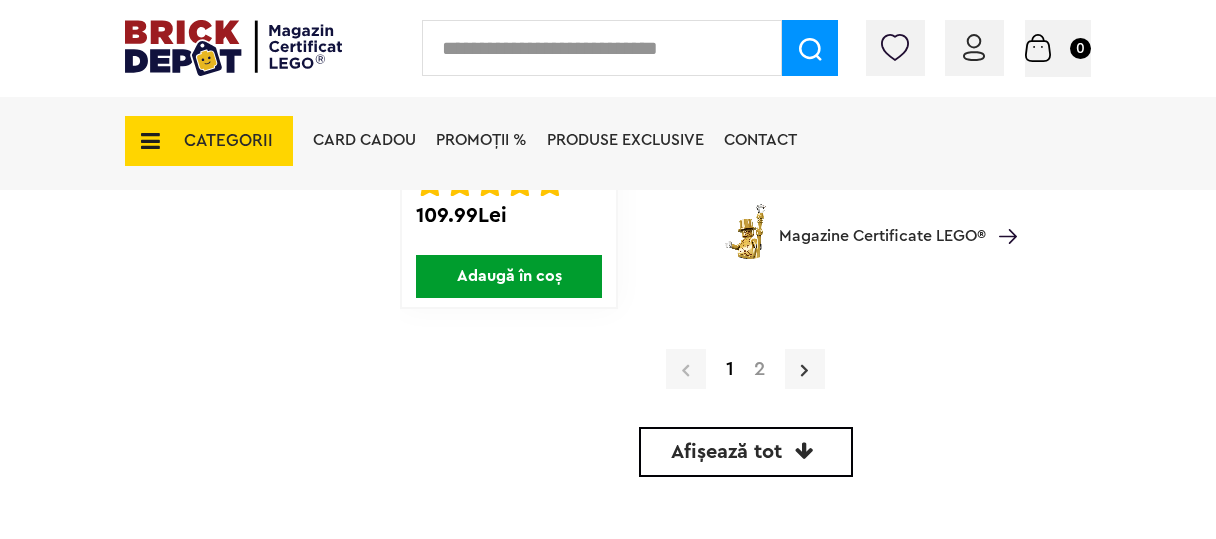 click at bounding box center [805, 369] 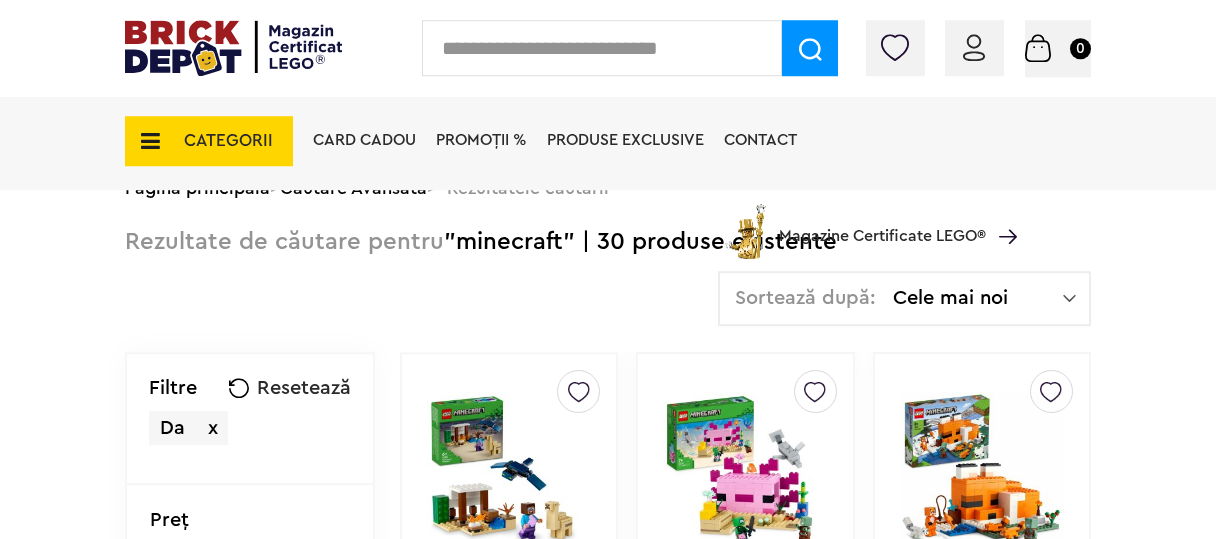 scroll, scrollTop: 159, scrollLeft: 0, axis: vertical 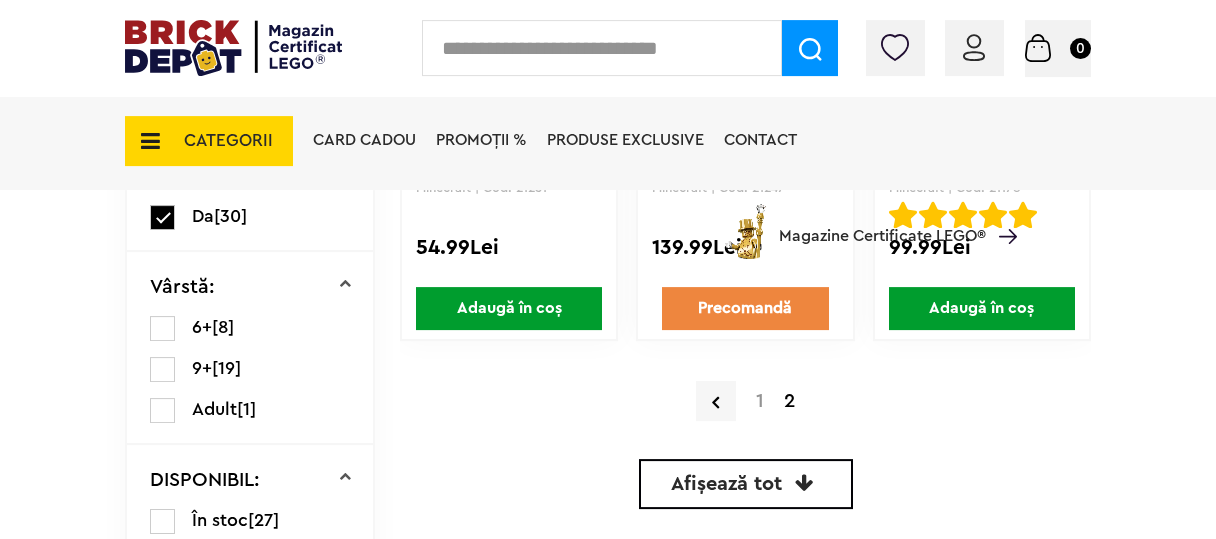 click on "Casa Axolotl" at bounding box center (745, 140) 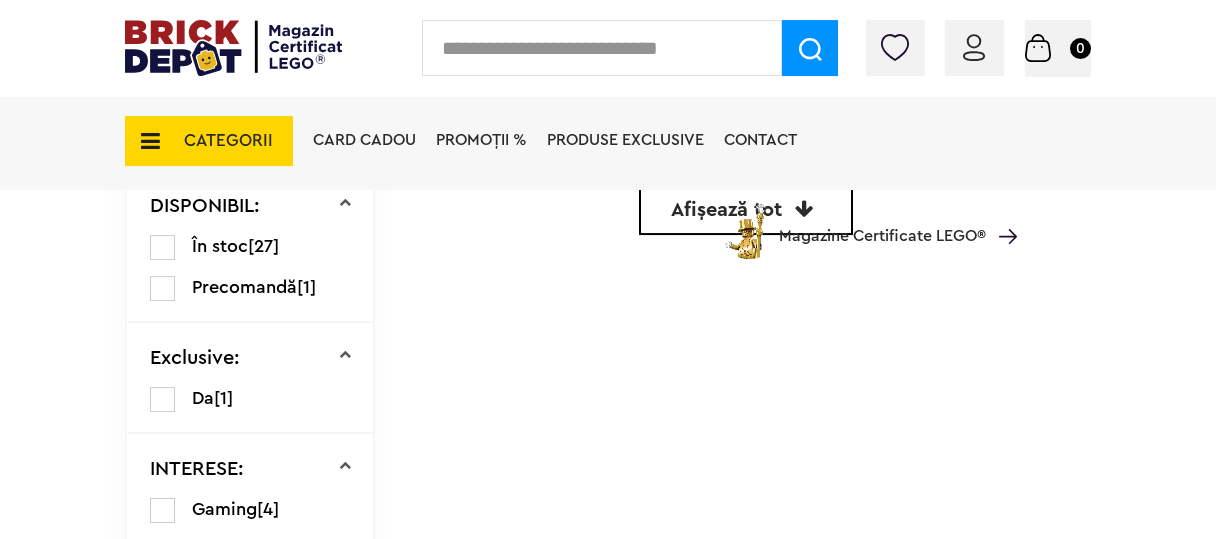 scroll, scrollTop: 904, scrollLeft: 0, axis: vertical 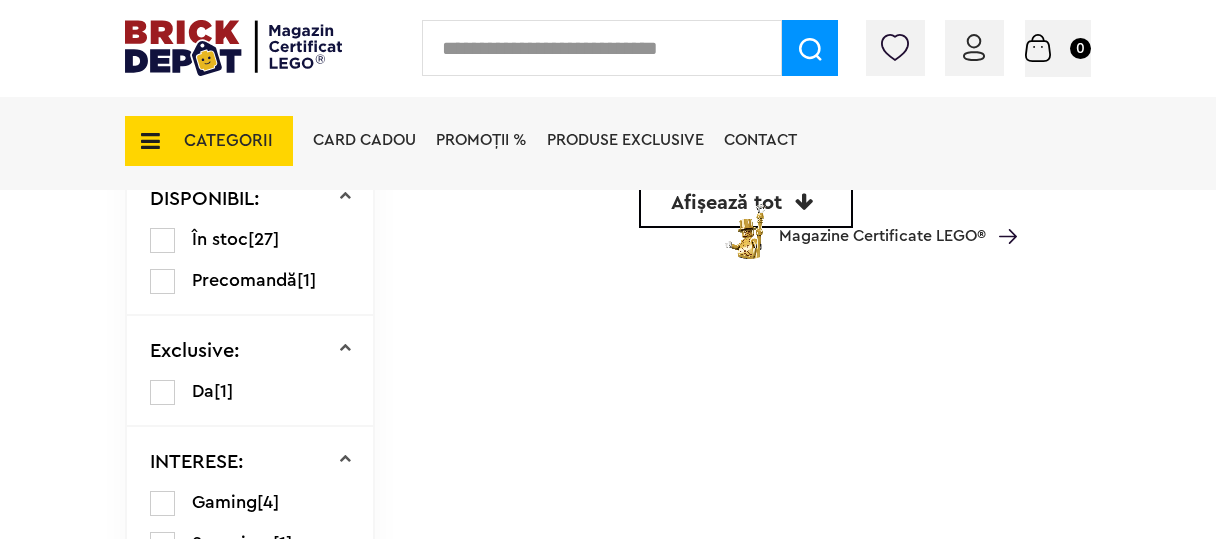 click on "CATEGORII
Jucării LEGO
Card Cadou LEGO Animal Crossing Architecture Art Nou Bluey Nou Brickheadz City Nou Classic Colecția Botanică Nou Creator DC Super Heroes Disney Nou DOTS DREAMZzz Nou DUPLO Nou Education Festivaluri Tradiţionale Chinezesti Fortnite Nou Friends Nou Gabby s Dollhouse Harry Potter Nou Icons (Creator Expert) Nou Ideas Nou Indiana Jones Jurassic World Nou Marvel Super Heroes Nou Minecraft Nou Minifigurine Minions Monkie Kid NIKE Nou Ninjago Nou One Piece Sonic the Hedgehog Speed Champions Nou Star Wars Nou Super Mario Nou Technic Nou The Legend of Zelda Wednesday Wicked Vezi Toate >> Card Cadou LEGO
Piese LEGO
Accesorii Nou Animale Autocolante Caramizi Nou Caramizi cu panta Nou Caramizi curbate Nou Caramizi rotunde Nou Caramizi speciale Nou Componente Figurine actiune Nou Minifigurine Minifigurine - Accesorii Minifigurine - Parti componente Piese decorate Nou Placi Nou Placi cu unghiuri ascutite Nou Placi netede Nou Placi netede modificate Nou Nou" at bounding box center (608, 176) 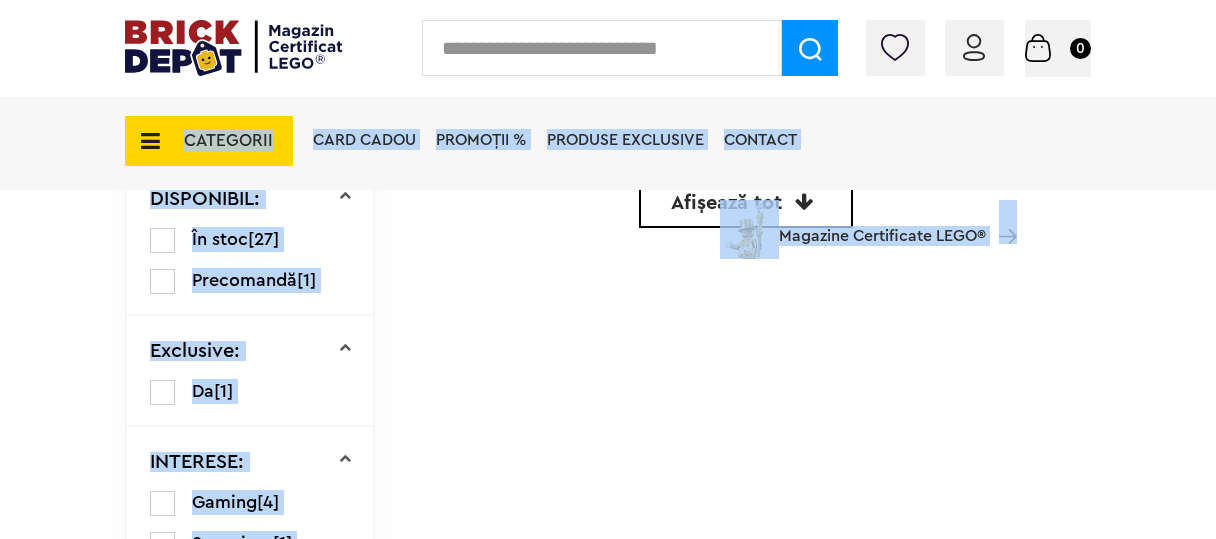 drag, startPoint x: 188, startPoint y: 236, endPoint x: 505, endPoint y: 362, distance: 341.12314 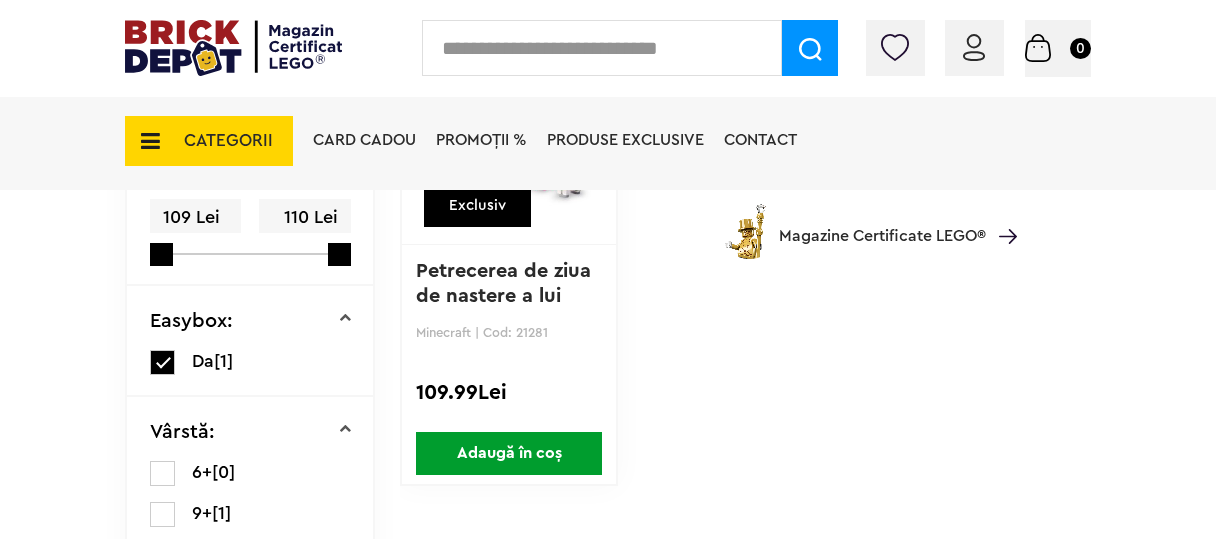 scroll, scrollTop: 532, scrollLeft: 0, axis: vertical 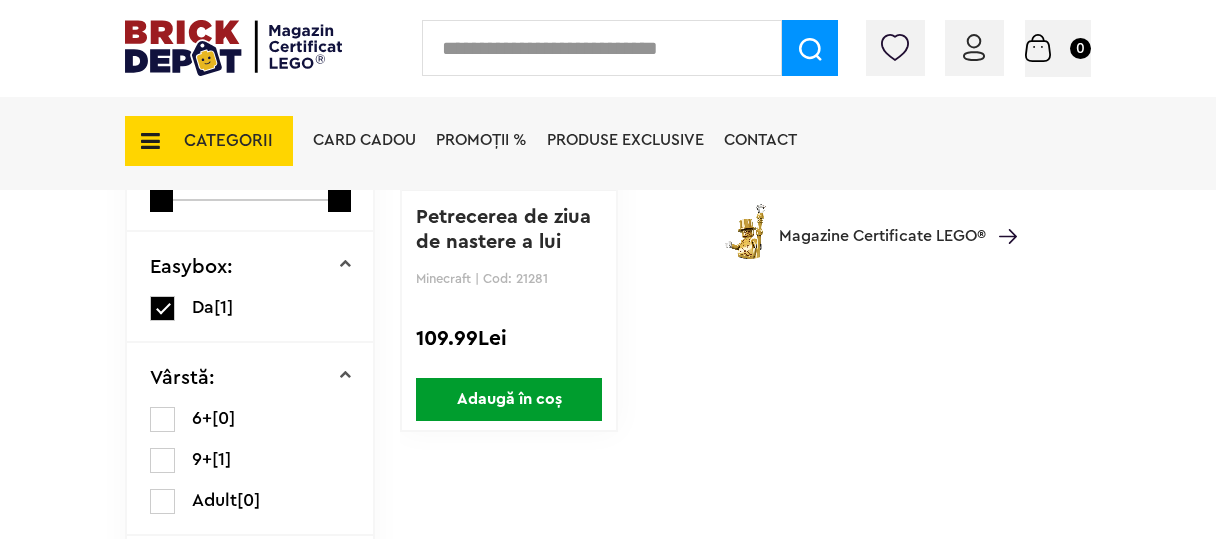 click at bounding box center [162, 419] 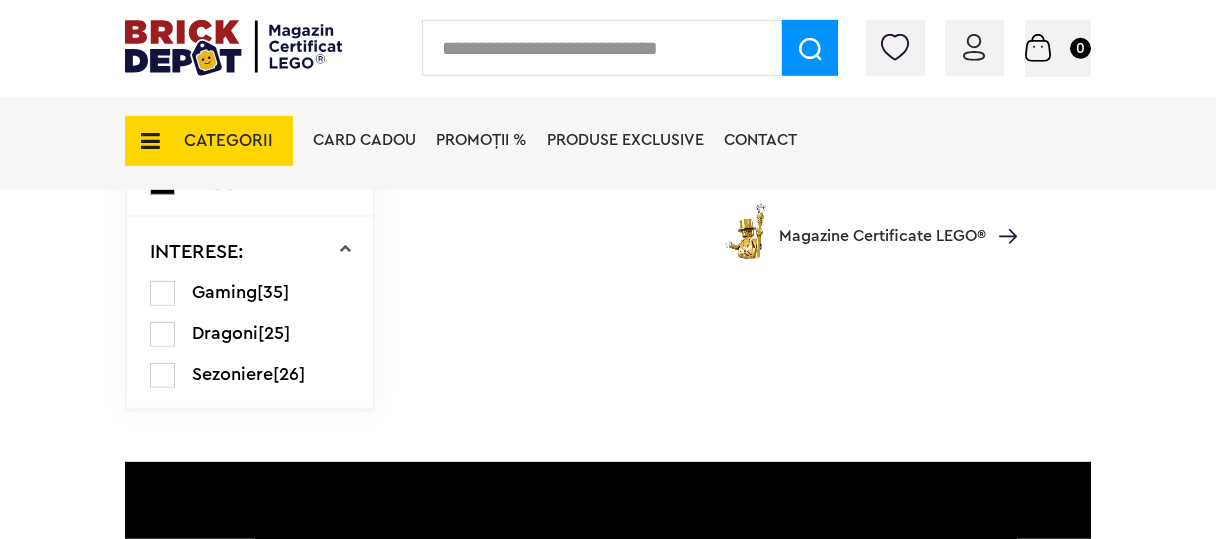scroll, scrollTop: 851, scrollLeft: 0, axis: vertical 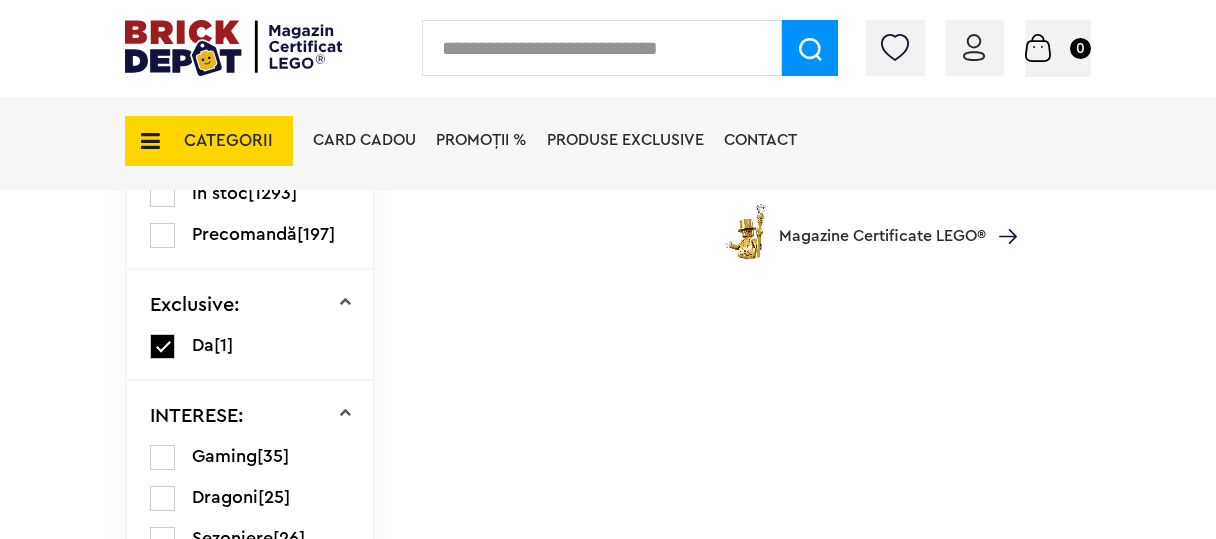 click on "CATEGORII
Jucării LEGO
Card Cadou LEGO Animal Crossing Architecture Art Nou Bluey Nou Brickheadz City Nou Classic Colecția Botanică Nou Creator DC Super Heroes Disney Nou DOTS DREAMZzz Nou DUPLO Nou Education Festivaluri Tradiţionale Chinezesti Fortnite Nou Friends Nou Gabby s Dollhouse Harry Potter Nou Icons (Creator Expert) Nou Ideas Nou Indiana Jones Jurassic World Nou Marvel Super Heroes Nou Minecraft Nou Minifigurine Minions Monkie Kid NIKE Nou Ninjago Nou One Piece Sonic the Hedgehog Speed Champions Nou Star Wars Nou Super Mario Nou Technic Nou The Legend of Zelda Wednesday Wicked Vezi Toate >> Card Cadou LEGO
Piese LEGO
Accesorii Nou Animale Autocolante Caramizi Nou Caramizi cu panta Nou Caramizi curbate Nou Caramizi rotunde Nou Caramizi speciale Nou Componente Figurine actiune Nou Minifigurine Minifigurine - Accesorii Minifigurine - Parti componente Piese decorate Nou Placi Nou Placi cu unghiuri ascutite Nou Placi netede Nou Placi netede modificate Nou Nou" at bounding box center [608, 176] 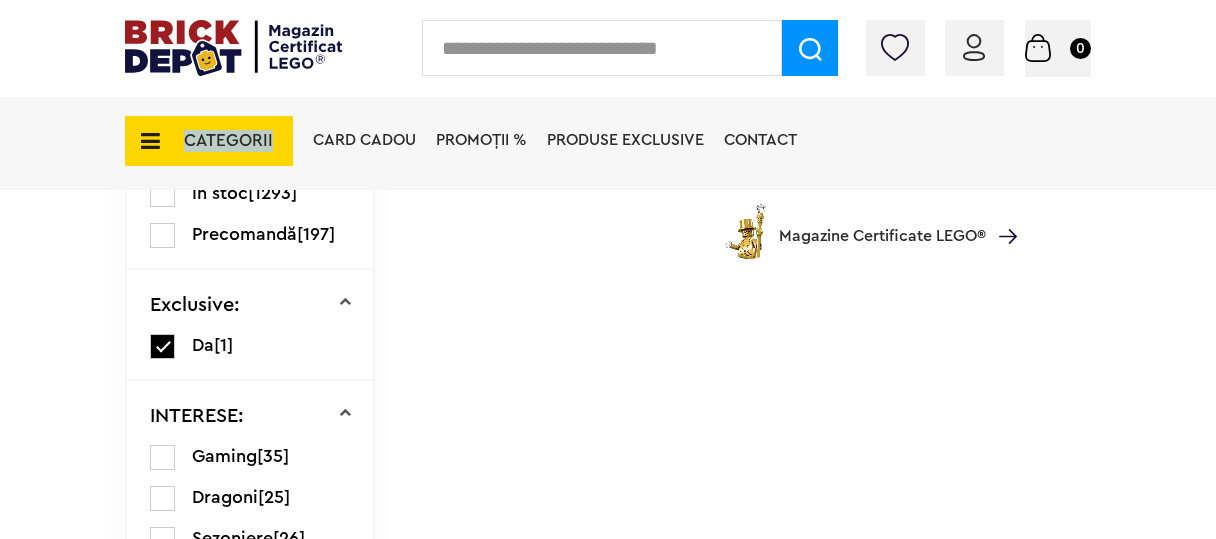 click on "CATEGORII
Jucării LEGO
Card Cadou LEGO Animal Crossing Architecture Art Nou Bluey Nou Brickheadz City Nou Classic Colecția Botanică Nou Creator DC Super Heroes Disney Nou DOTS DREAMZzz Nou DUPLO Nou Education Festivaluri Tradiţionale Chinezesti Fortnite Nou Friends Nou Gabby s Dollhouse Harry Potter Nou Icons (Creator Expert) Nou Ideas Nou Indiana Jones Jurassic World Nou Marvel Super Heroes Nou Minecraft Nou Minifigurine Minions Monkie Kid NIKE Nou Ninjago Nou One Piece Sonic the Hedgehog Speed Champions Nou Star Wars Nou Super Mario Nou Technic Nou The Legend of Zelda Wednesday Wicked Vezi Toate >> Card Cadou LEGO
Piese LEGO
Accesorii Nou Animale Autocolante Caramizi Nou Caramizi cu panta Nou Caramizi curbate Nou Caramizi rotunde Nou Caramizi speciale Nou Componente Figurine actiune Nou Minifigurine Minifigurine - Accesorii Minifigurine - Parti componente Piese decorate Nou Placi Nou Placi cu unghiuri ascutite Nou Placi netede Nou Placi netede modificate Nou Nou" at bounding box center [608, 176] 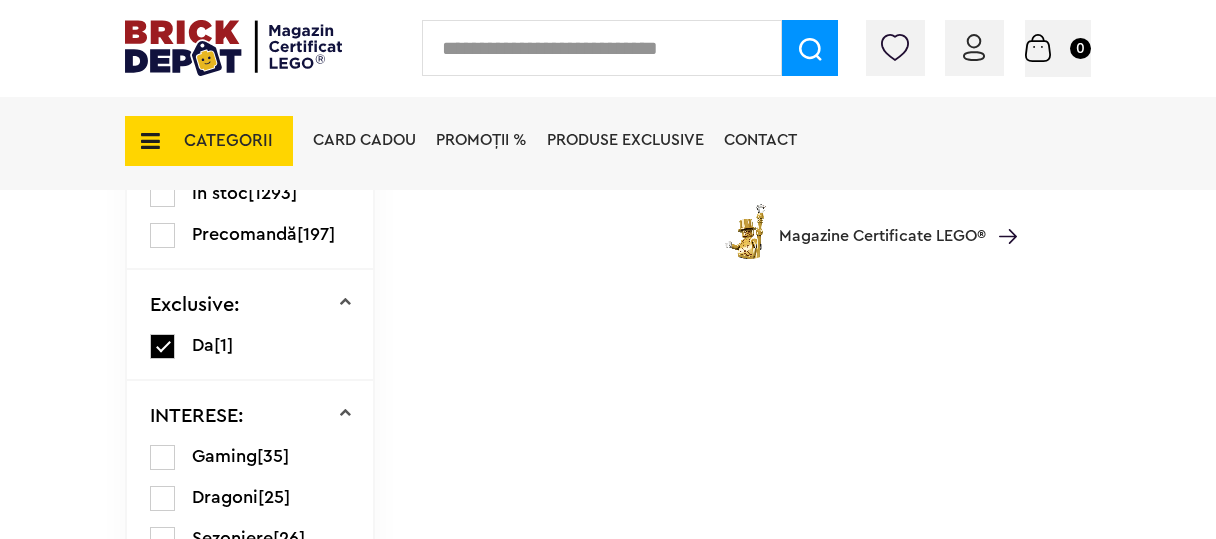 click on "CATEGORII
Jucării LEGO
Card Cadou LEGO Animal Crossing Architecture Art Nou Bluey Nou Brickheadz City Nou Classic Colecția Botanică Nou Creator DC Super Heroes Disney Nou DOTS DREAMZzz Nou DUPLO Nou Education Festivaluri Tradiţionale Chinezesti Fortnite Nou Friends Nou Gabby s Dollhouse Harry Potter Nou Icons (Creator Expert) Nou Ideas Nou Indiana Jones Jurassic World Nou Marvel Super Heroes Nou Minecraft Nou Minifigurine Minions Monkie Kid NIKE Nou Ninjago Nou One Piece Sonic the Hedgehog Speed Champions Nou Star Wars Nou Super Mario Nou Technic Nou The Legend of Zelda Wednesday Wicked Vezi Toate >> Card Cadou LEGO
Piese LEGO
Accesorii Nou Animale Autocolante Caramizi Nou Caramizi cu panta Nou Caramizi curbate Nou Caramizi rotunde Nou Caramizi speciale Nou Componente Figurine actiune Nou Minifigurine Minifigurine - Accesorii Minifigurine - Parti componente Piese decorate Nou Placi Nou Placi cu unghiuri ascutite Nou Placi netede Nou Placi netede modificate Nou Nou" at bounding box center [608, 176] 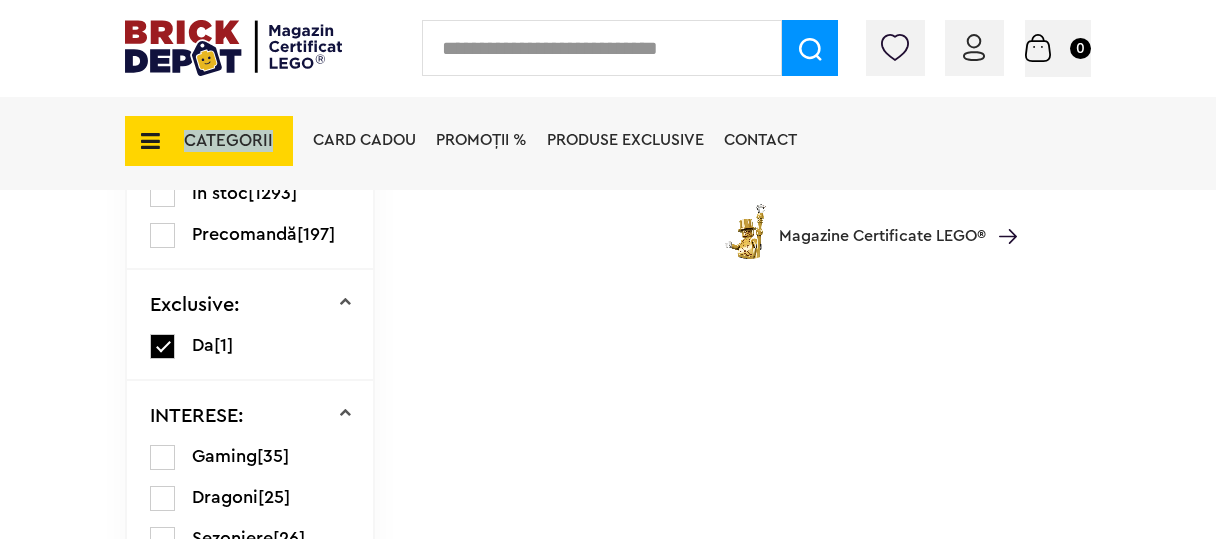 click on "CATEGORII
Jucării LEGO
Card Cadou LEGO Animal Crossing Architecture Art Nou Bluey Nou Brickheadz City Nou Classic Colecția Botanică Nou Creator DC Super Heroes Disney Nou DOTS DREAMZzz Nou DUPLO Nou Education Festivaluri Tradiţionale Chinezesti Fortnite Nou Friends Nou Gabby s Dollhouse Harry Potter Nou Icons (Creator Expert) Nou Ideas Nou Indiana Jones Jurassic World Nou Marvel Super Heroes Nou Minecraft Nou Minifigurine Minions Monkie Kid NIKE Nou Ninjago Nou One Piece Sonic the Hedgehog Speed Champions Nou Star Wars Nou Super Mario Nou Technic Nou The Legend of Zelda Wednesday Wicked Vezi Toate >> Card Cadou LEGO
Piese LEGO
Accesorii Nou Animale Autocolante Caramizi Nou Caramizi cu panta Nou Caramizi curbate Nou Caramizi rotunde Nou Caramizi speciale Nou Componente Figurine actiune Nou Minifigurine Minifigurine - Accesorii Minifigurine - Parti componente Piese decorate Nou Placi Nou Placi cu unghiuri ascutite Nou Placi netede Nou Placi netede modificate Nou Nou" at bounding box center (608, 176) 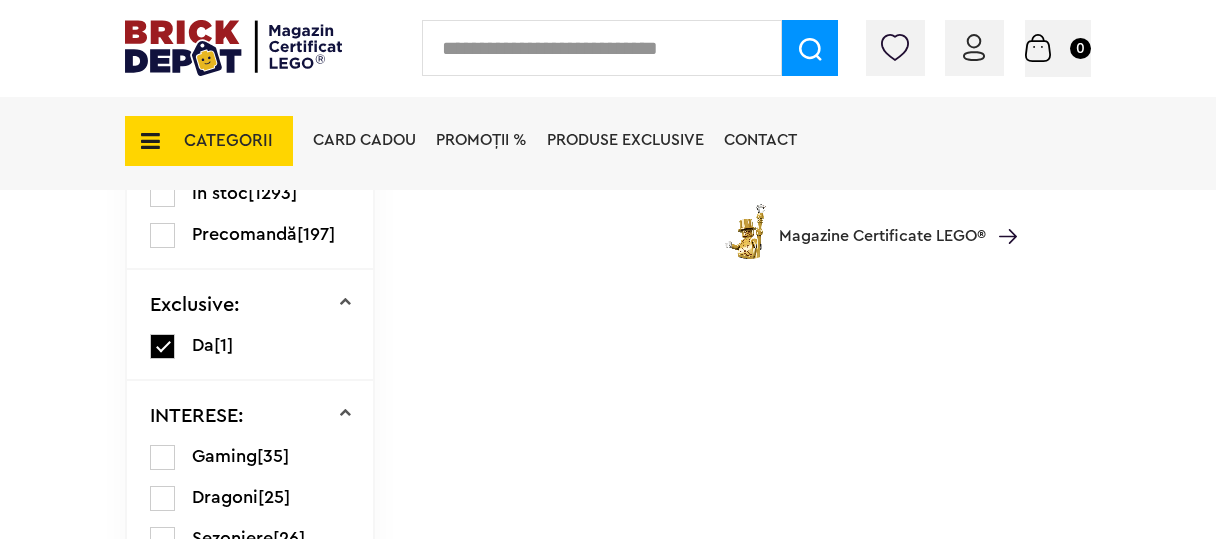 click on "CATEGORII
Jucării LEGO
Card Cadou LEGO Animal Crossing Architecture Art Nou Bluey Nou Brickheadz City Nou Classic Colecția Botanică Nou Creator DC Super Heroes Disney Nou DOTS DREAMZzz Nou DUPLO Nou Education Festivaluri Tradiţionale Chinezesti Fortnite Nou Friends Nou Gabby s Dollhouse Harry Potter Nou Icons (Creator Expert) Nou Ideas Nou Indiana Jones Jurassic World Nou Marvel Super Heroes Nou Minecraft Nou Minifigurine Minions Monkie Kid NIKE Nou Ninjago Nou One Piece Sonic the Hedgehog Speed Champions Nou Star Wars Nou Super Mario Nou Technic Nou The Legend of Zelda Wednesday Wicked Vezi Toate >> Card Cadou LEGO
Piese LEGO
Accesorii Nou Animale Autocolante Caramizi Nou Caramizi cu panta Nou Caramizi curbate Nou Caramizi rotunde Nou Caramizi speciale Nou Componente Figurine actiune Nou Minifigurine Minifigurine - Accesorii Minifigurine - Parti componente Piese decorate Nou Placi Nou Placi cu unghiuri ascutite Nou Placi netede Nou Placi netede modificate Nou Nou" at bounding box center [608, 176] 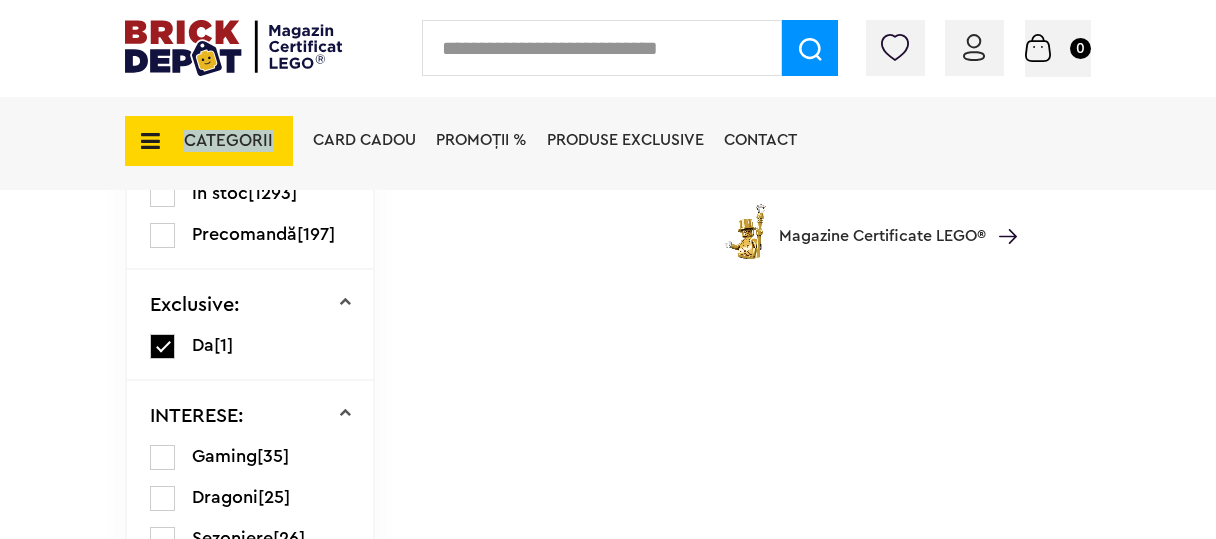 click on "CATEGORII
Jucării LEGO
Card Cadou LEGO Animal Crossing Architecture Art Nou Bluey Nou Brickheadz City Nou Classic Colecția Botanică Nou Creator DC Super Heroes Disney Nou DOTS DREAMZzz Nou DUPLO Nou Education Festivaluri Tradiţionale Chinezesti Fortnite Nou Friends Nou Gabby s Dollhouse Harry Potter Nou Icons (Creator Expert) Nou Ideas Nou Indiana Jones Jurassic World Nou Marvel Super Heroes Nou Minecraft Nou Minifigurine Minions Monkie Kid NIKE Nou Ninjago Nou One Piece Sonic the Hedgehog Speed Champions Nou Star Wars Nou Super Mario Nou Technic Nou The Legend of Zelda Wednesday Wicked Vezi Toate >> Card Cadou LEGO
Piese LEGO
Accesorii Nou Animale Autocolante Caramizi Nou Caramizi cu panta Nou Caramizi curbate Nou Caramizi rotunde Nou Caramizi speciale Nou Componente Figurine actiune Nou Minifigurine Minifigurine - Accesorii Minifigurine - Parti componente Piese decorate Nou Placi Nou Placi cu unghiuri ascutite Nou Placi netede Nou Placi netede modificate Nou Nou" at bounding box center (608, 176) 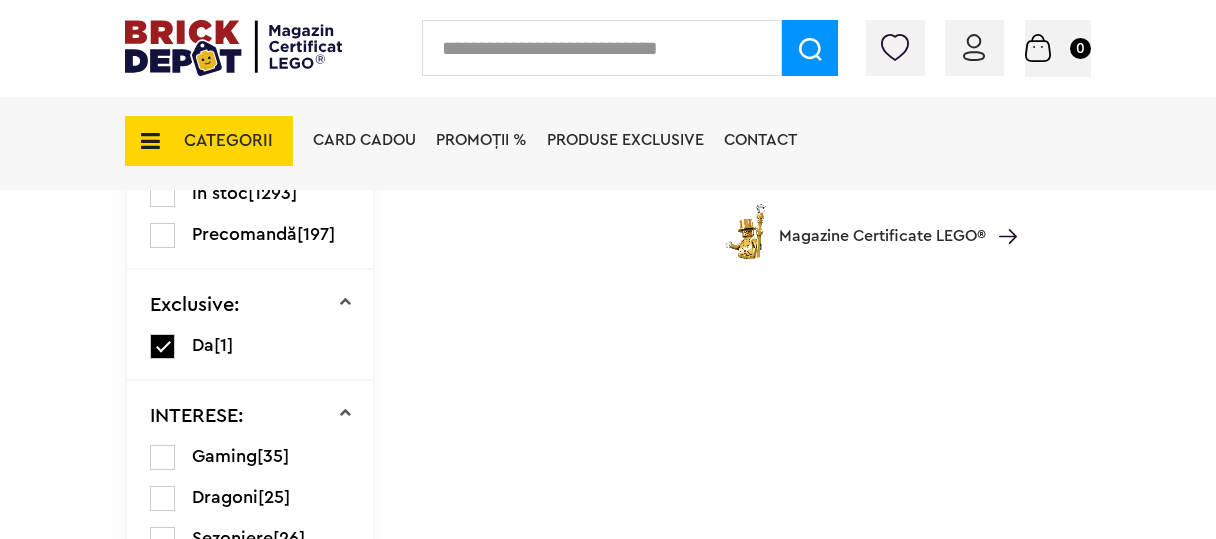click at bounding box center (162, 346) 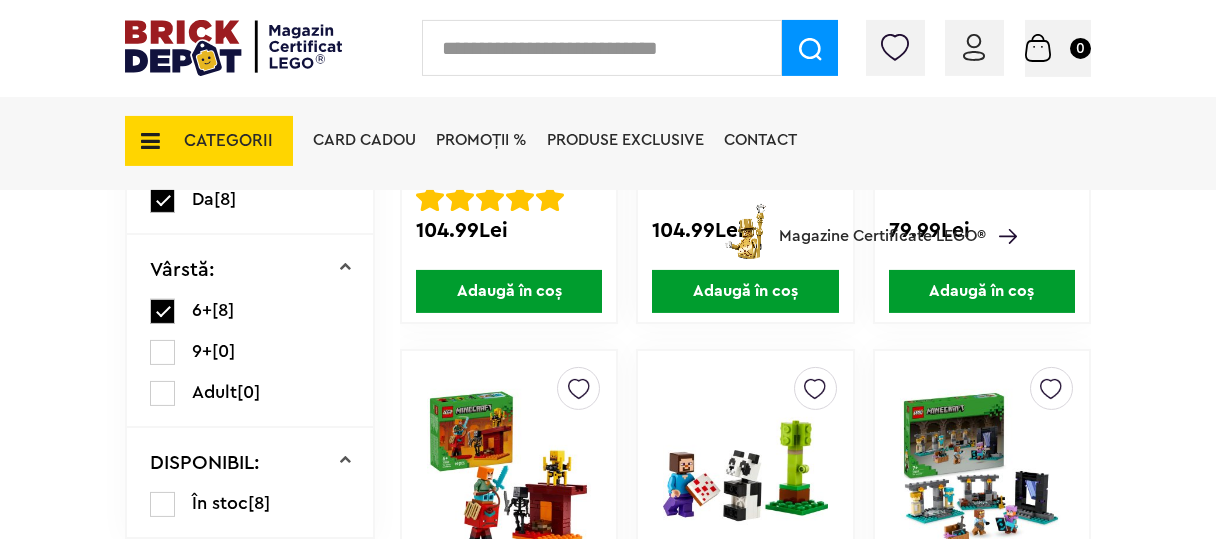 scroll, scrollTop: 691, scrollLeft: 0, axis: vertical 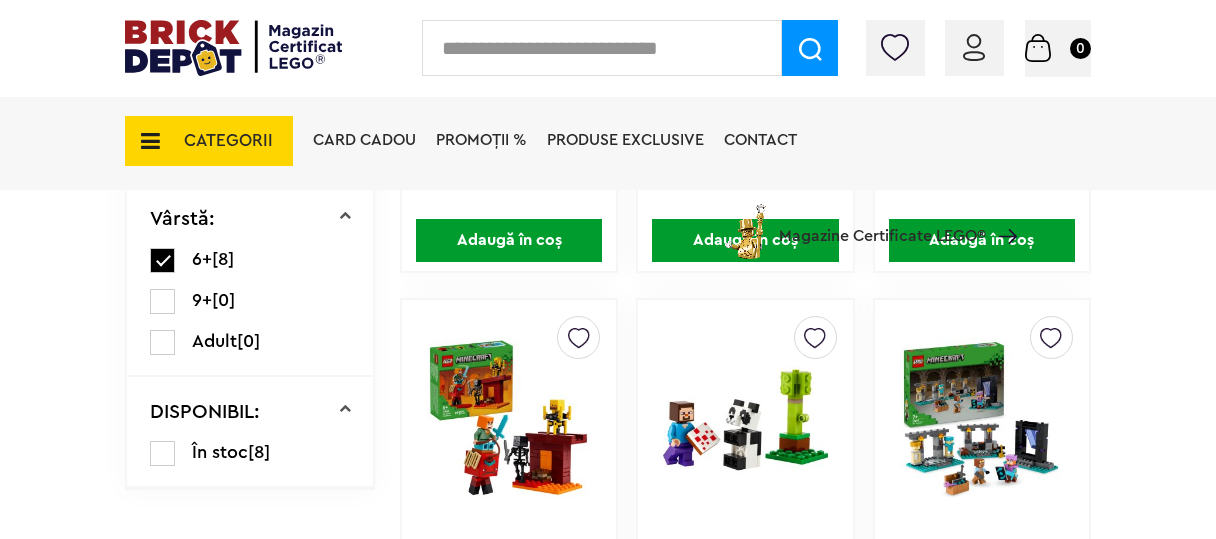 click at bounding box center (162, 453) 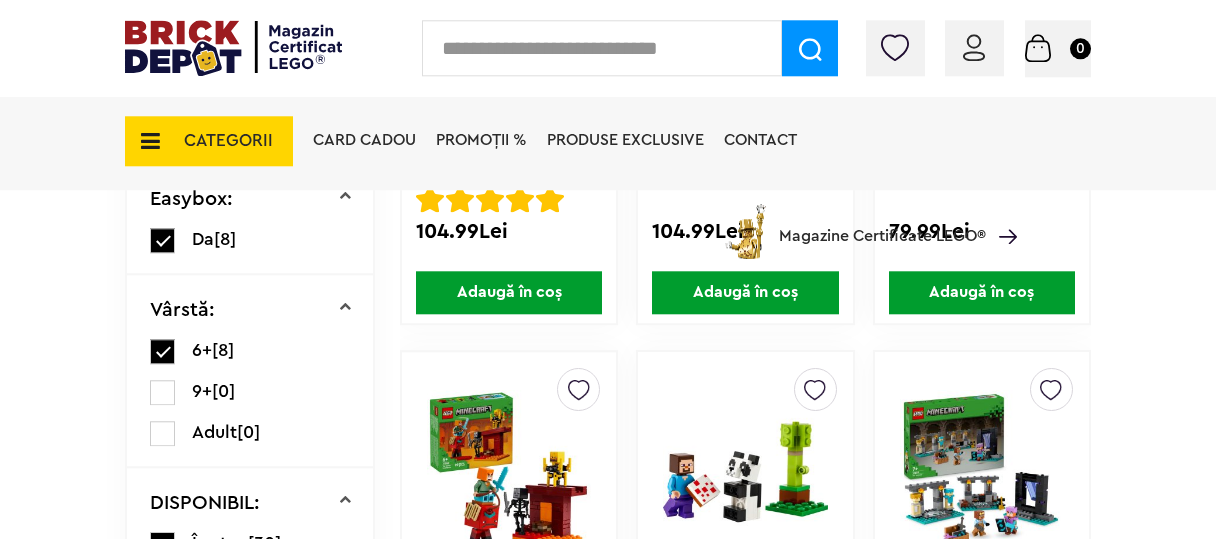 scroll, scrollTop: 638, scrollLeft: 0, axis: vertical 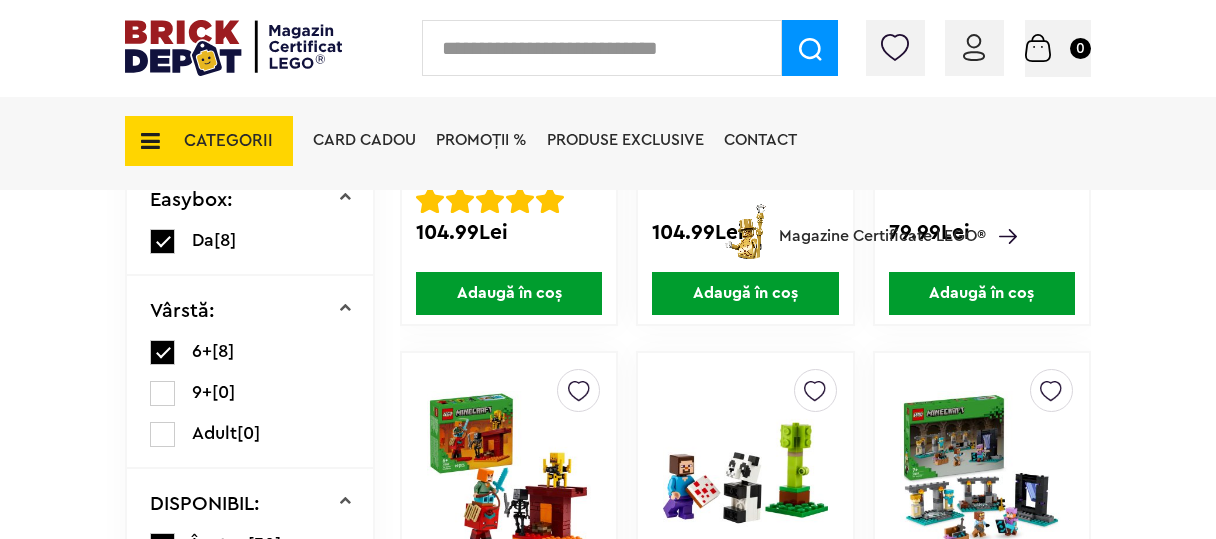 click on "Până la 30% reducere la o selecție de seturi LEGO! (30.06 - 29.07.2025) Află mai multe Cadou VIP Ninjago Battle arena la achiziții de seturi LEGO Ninjago de minim 250 lei! Află mai multe Până la 50% reducere la o selecție de piese și minifigurine LEGO! Află mai multe Cadou VIP 30683 Mașina McLaren F1 la achiziții de seturi LEGO F1 de minim 150 lei! Află mai multe Până la 30% reducere la o selecție de seturi LEGO! (30.06 - 29.07.2025) Află mai multe Cadou VIP Ninjago Battle arena la achiziții de seturi LEGO Ninjago de minim 250 lei! Află mai multe
Conectare
Coș   0
CATEGORII
Jucării LEGO
Card Cadou LEGO Animal Crossing Architecture" at bounding box center (608, 381) 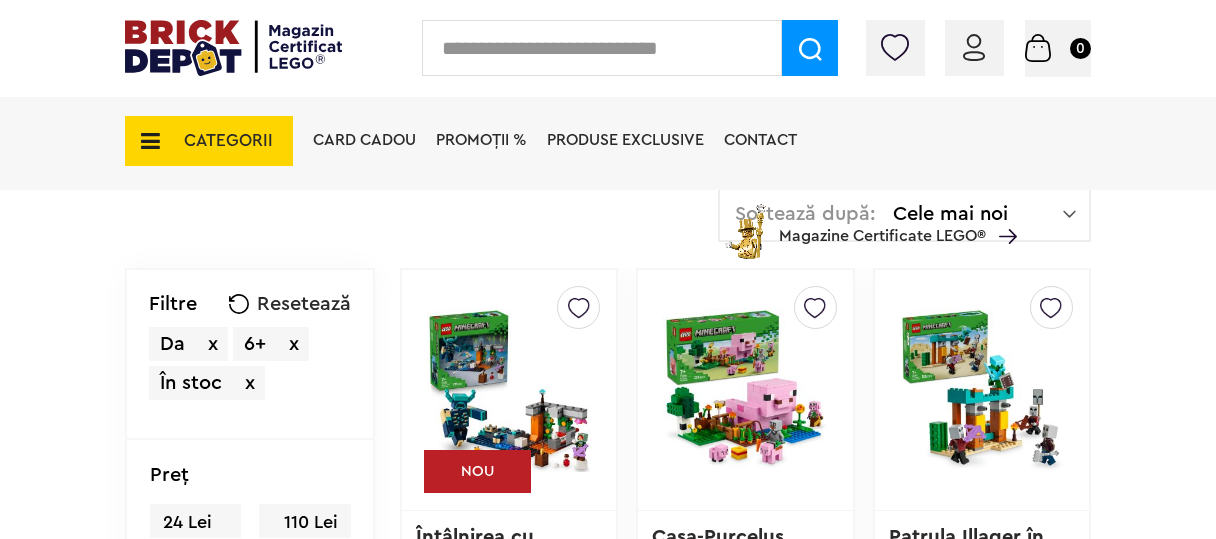 scroll, scrollTop: 266, scrollLeft: 0, axis: vertical 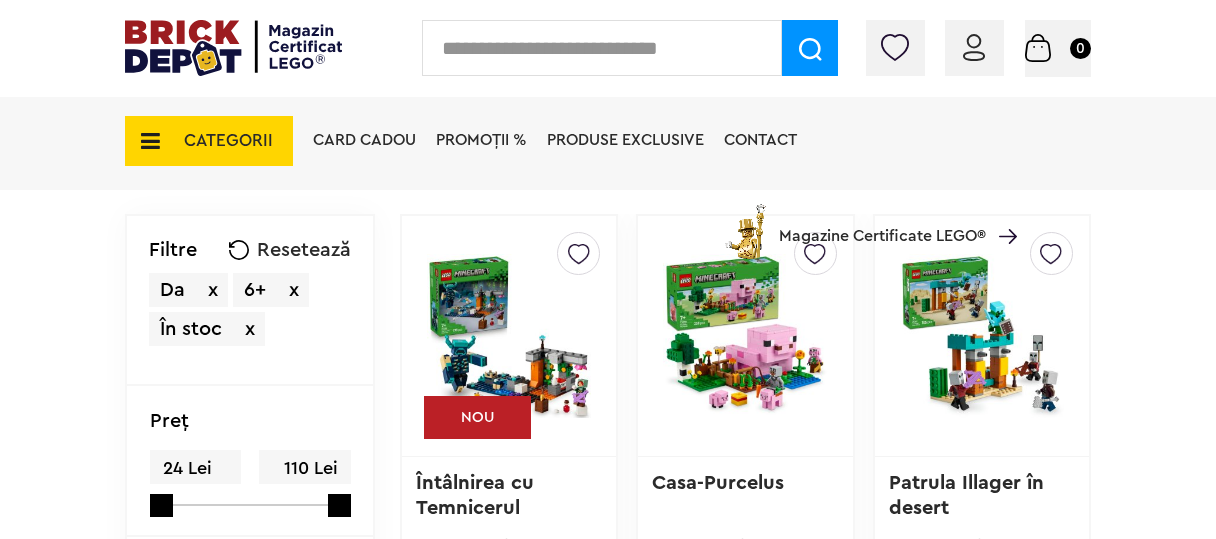 click on "110 Lei" at bounding box center [300, 467] 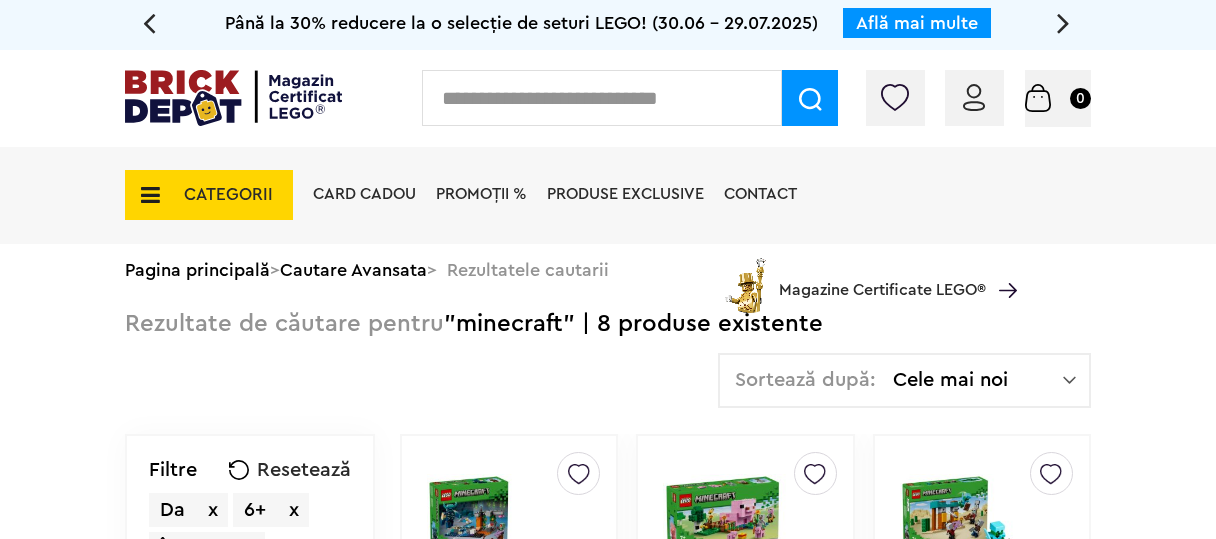 scroll, scrollTop: 0, scrollLeft: 0, axis: both 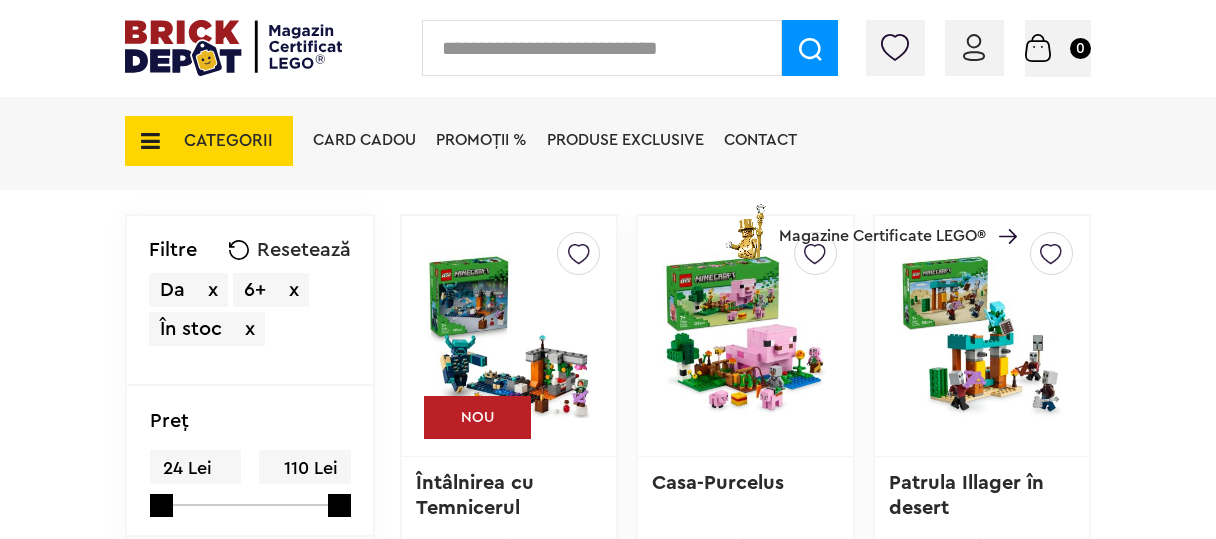 click on "6+ x" at bounding box center [271, 290] 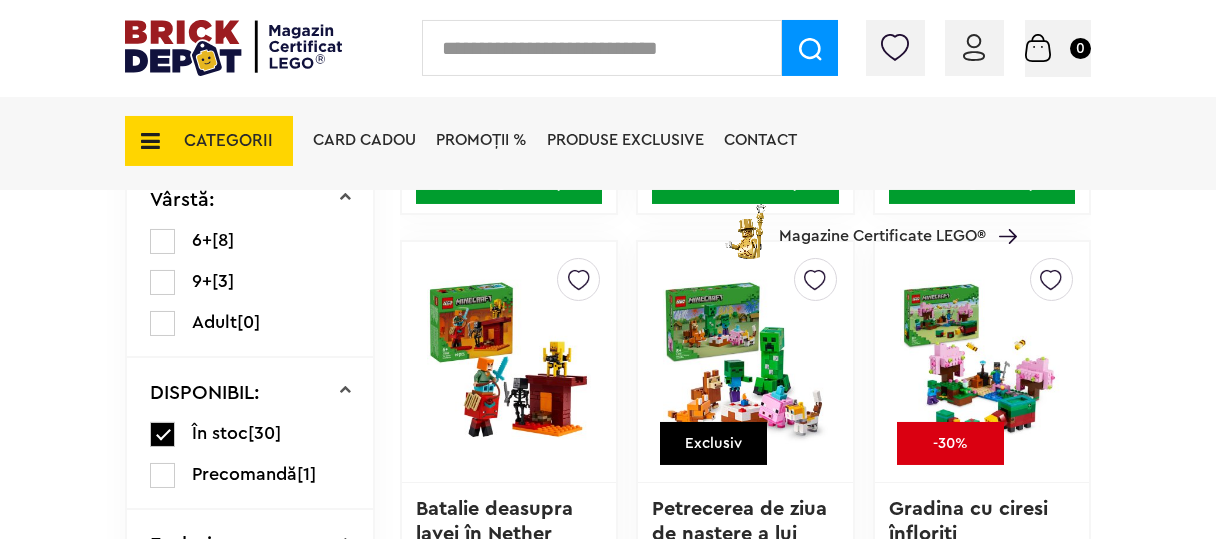scroll, scrollTop: 691, scrollLeft: 0, axis: vertical 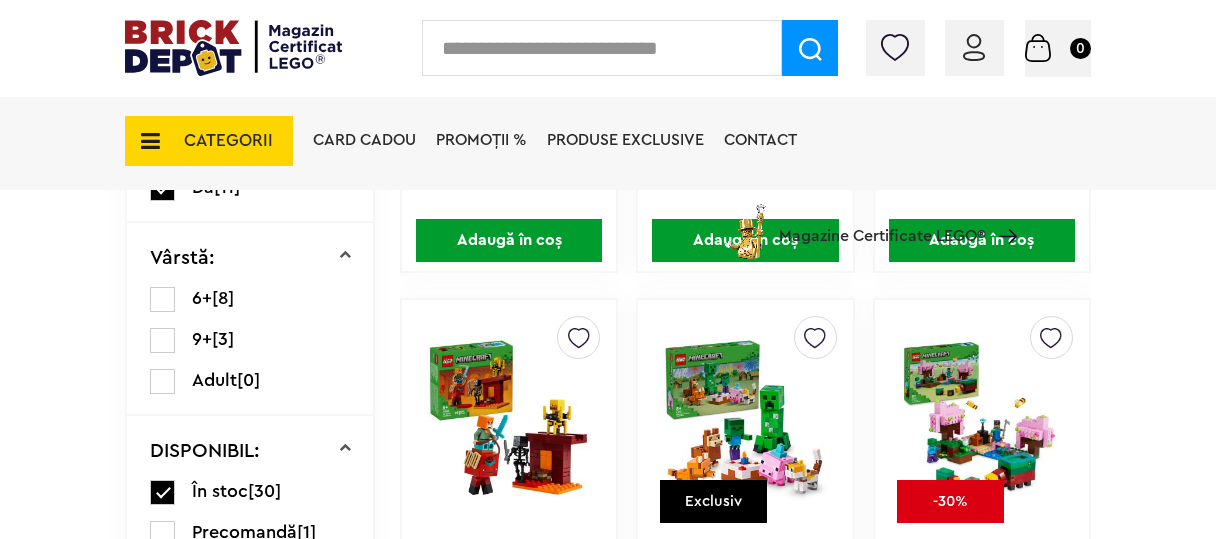 click at bounding box center (162, 381) 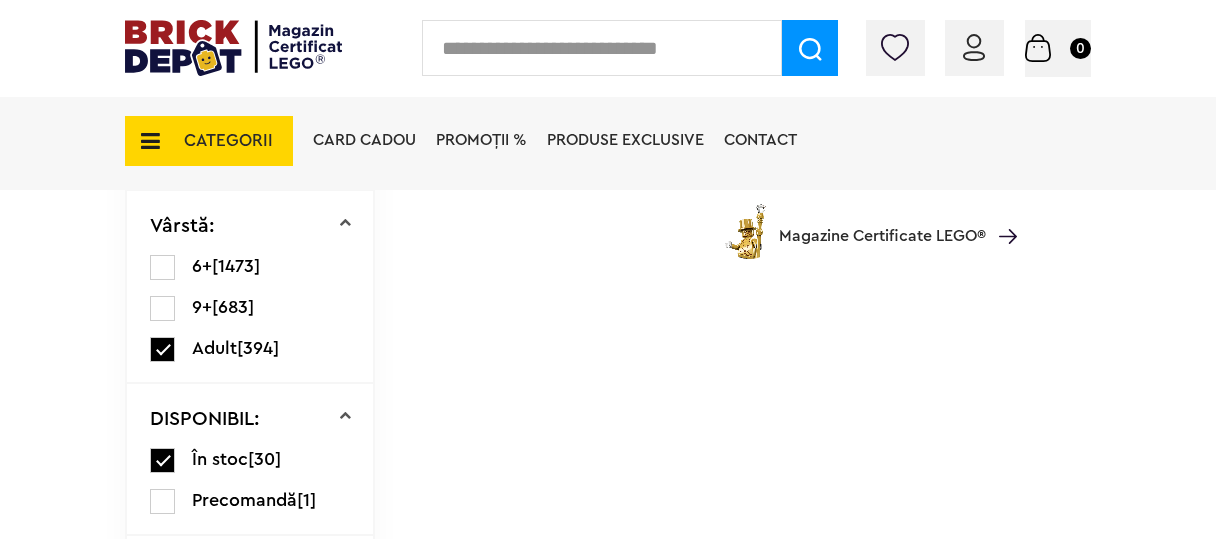 scroll, scrollTop: 638, scrollLeft: 0, axis: vertical 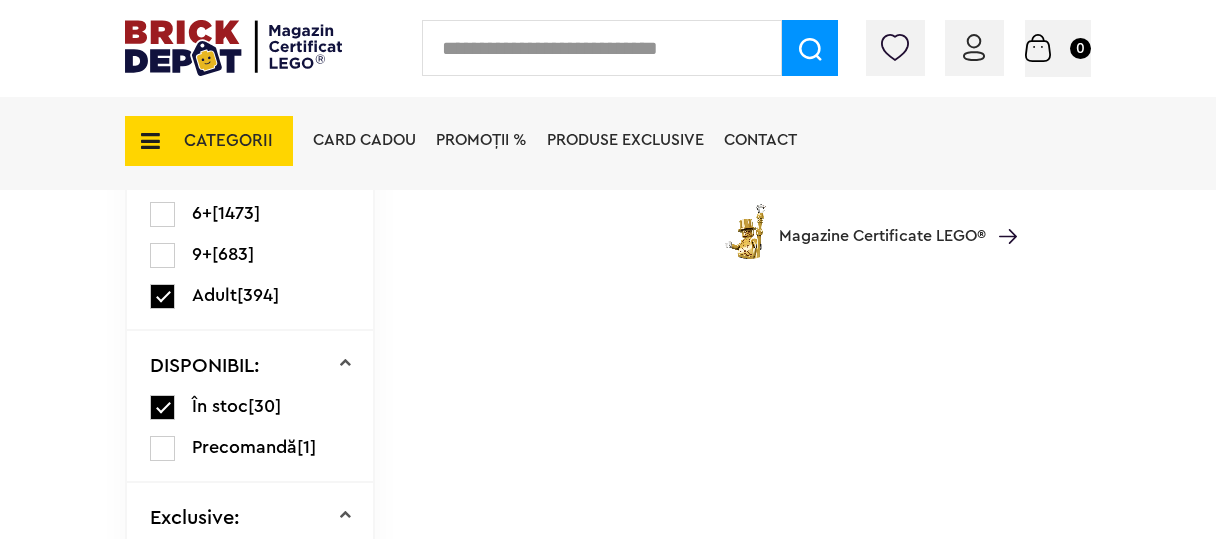 click at bounding box center (162, 407) 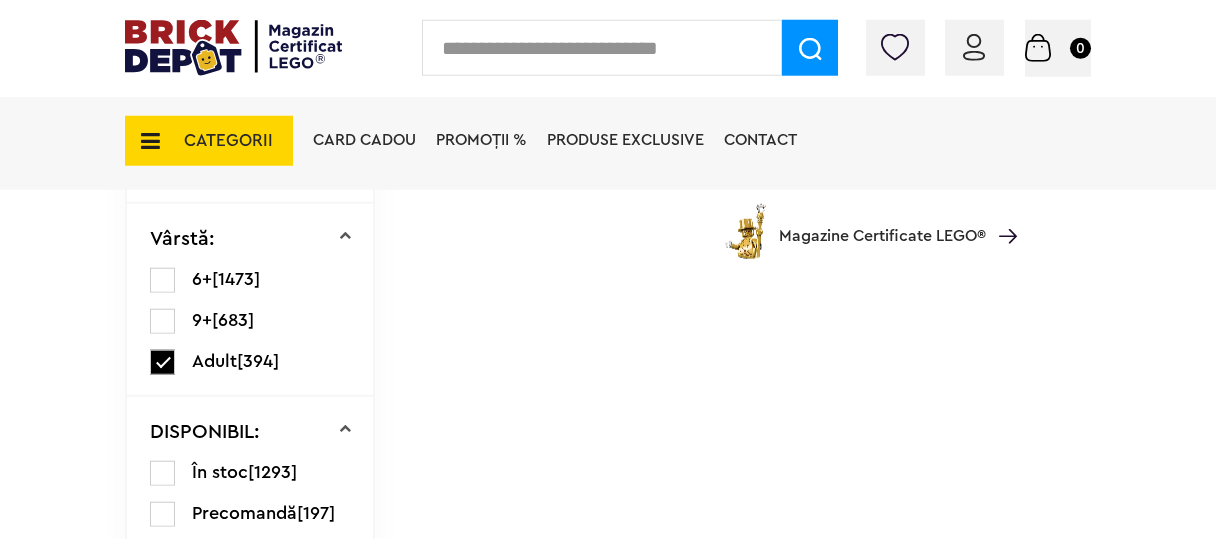 scroll, scrollTop: 532, scrollLeft: 0, axis: vertical 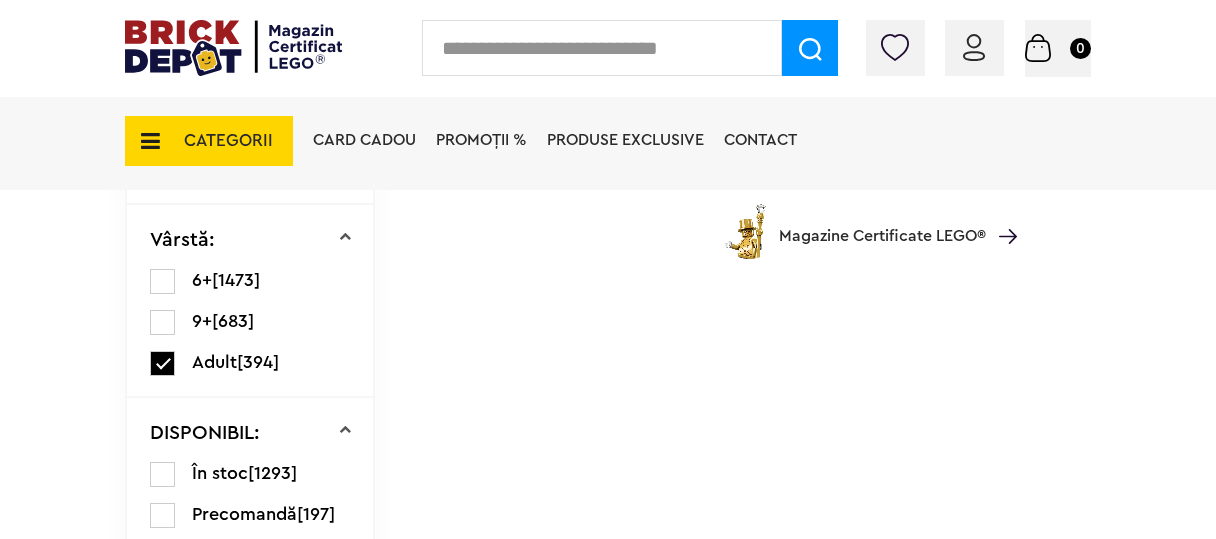 click at bounding box center [162, 474] 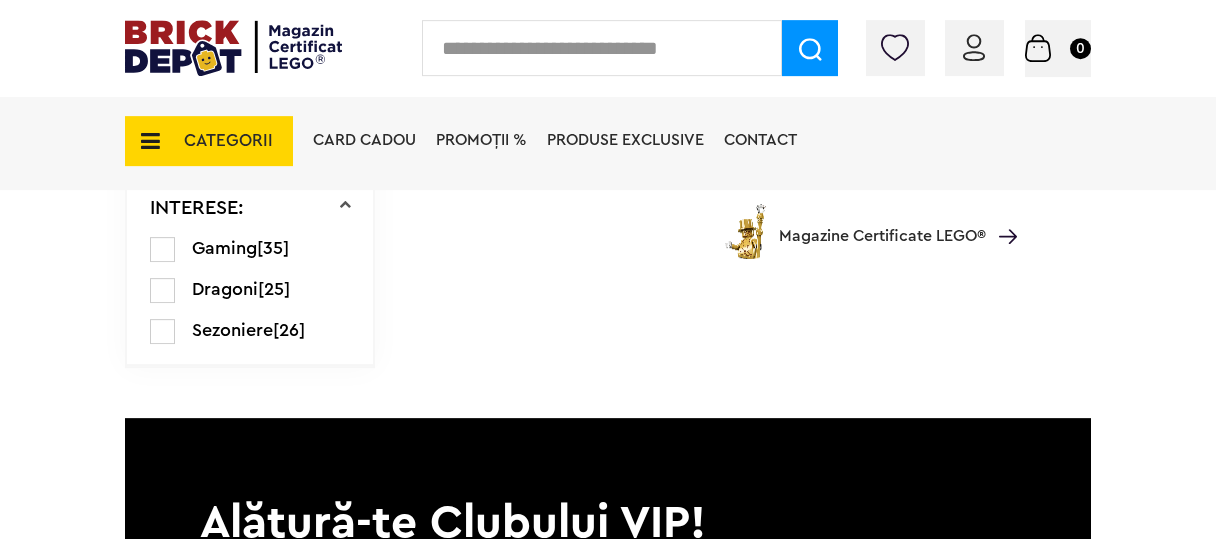 scroll, scrollTop: 1064, scrollLeft: 0, axis: vertical 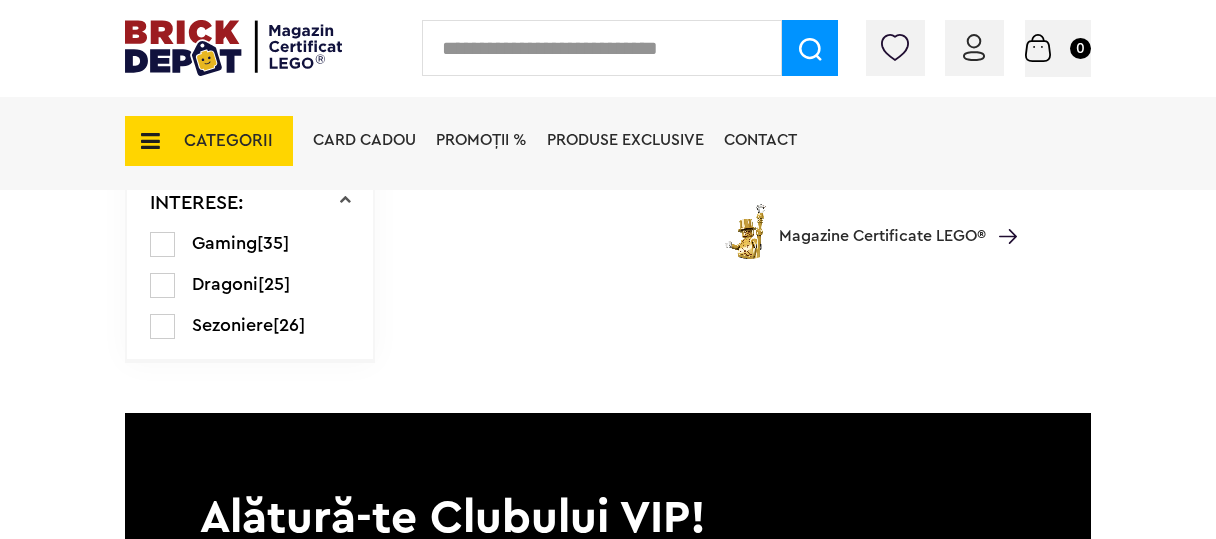 click at bounding box center [162, 326] 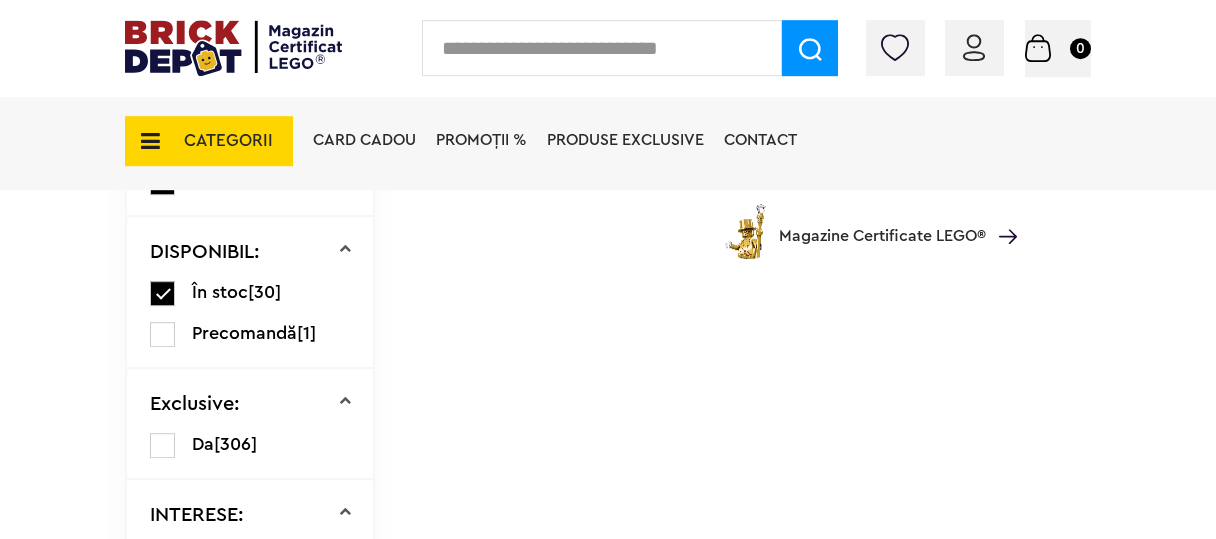 scroll, scrollTop: 851, scrollLeft: 0, axis: vertical 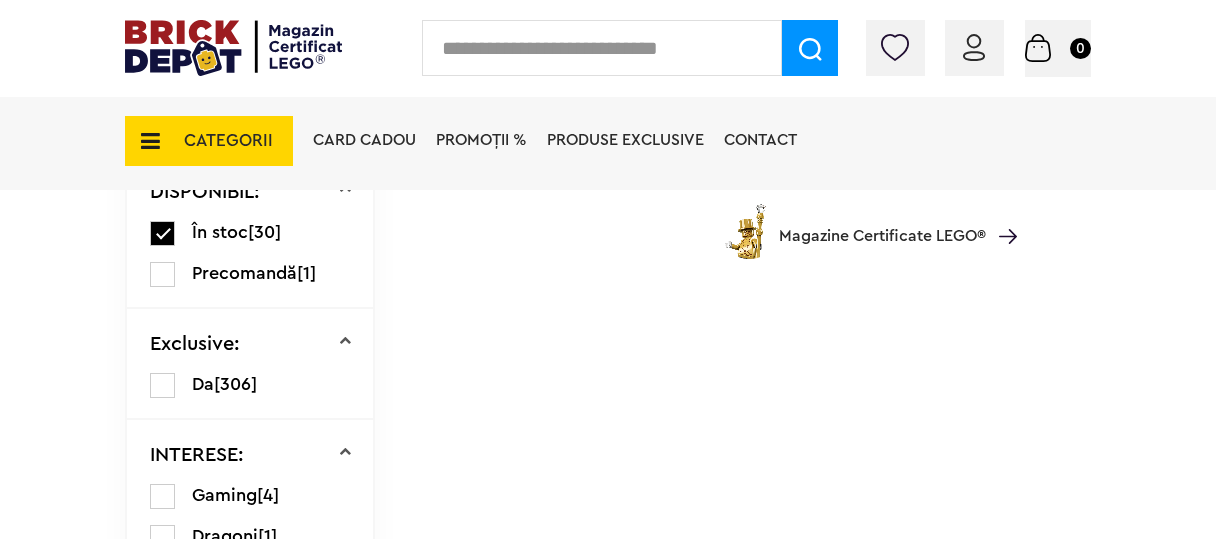 click at bounding box center [162, 274] 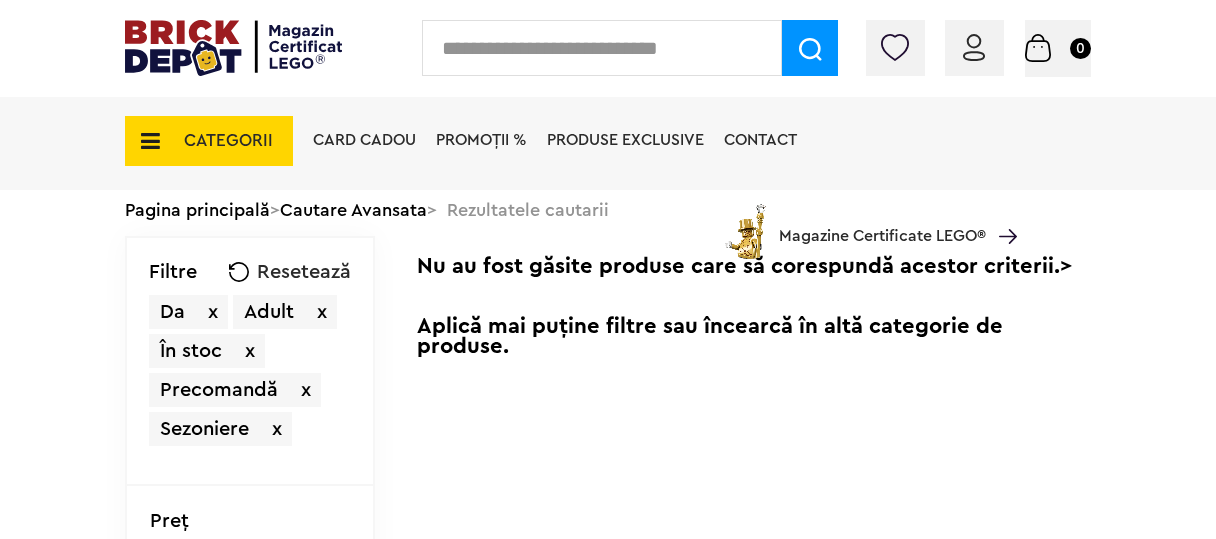 scroll, scrollTop: 159, scrollLeft: 0, axis: vertical 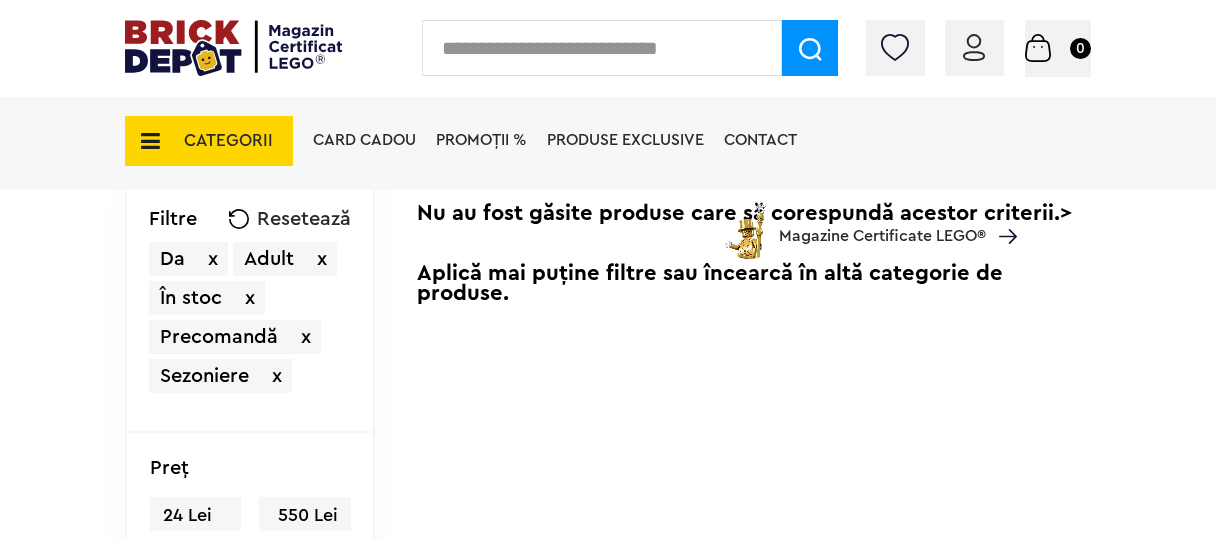 click on "Da x" at bounding box center (188, 259) 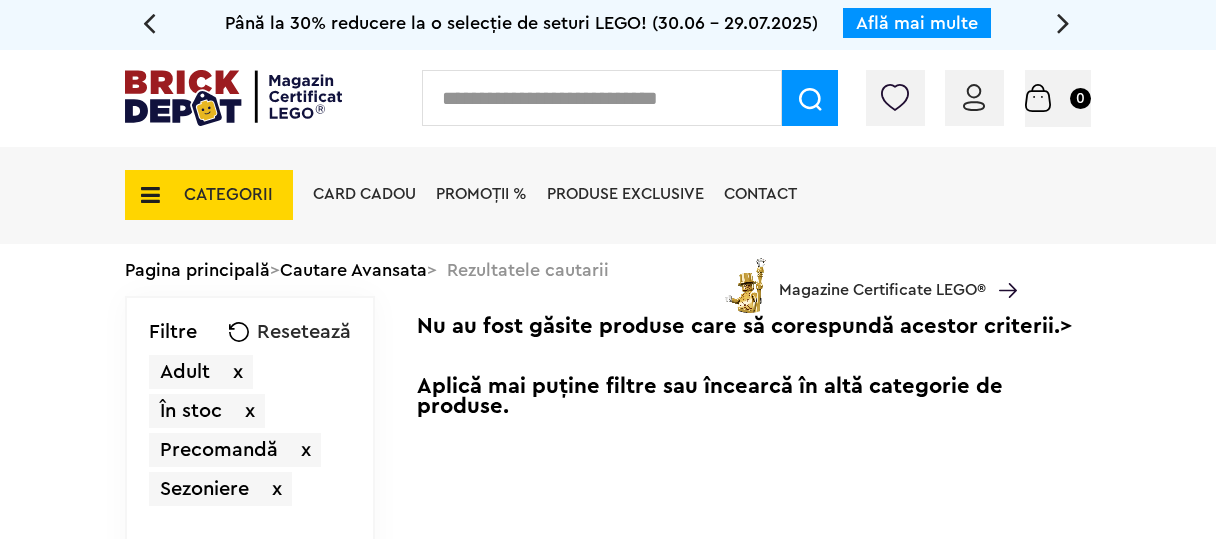 scroll, scrollTop: 0, scrollLeft: 0, axis: both 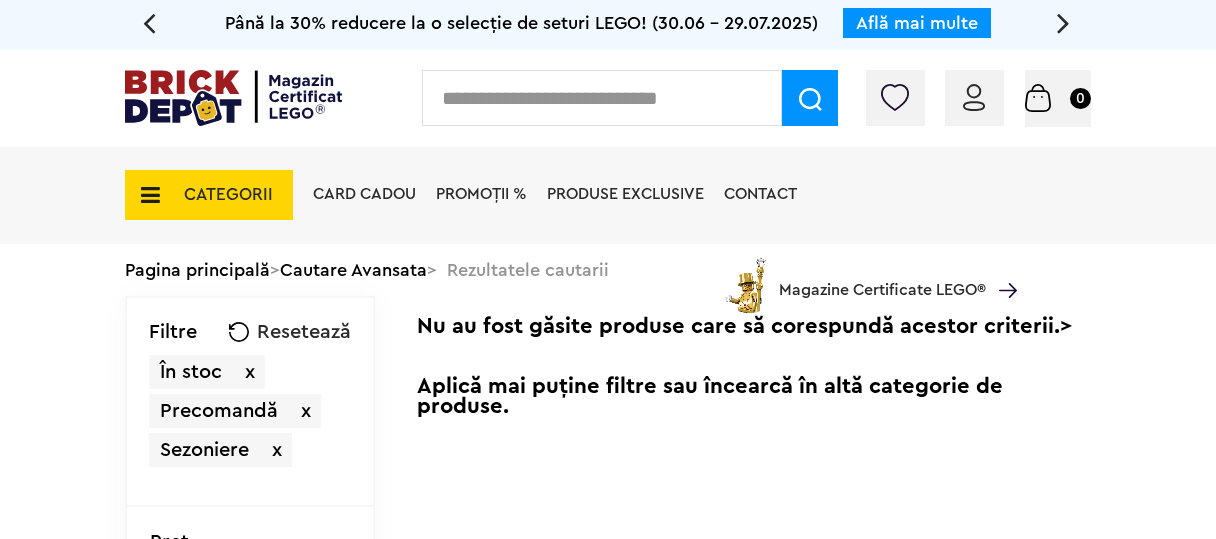 click on "x" at bounding box center [250, 372] 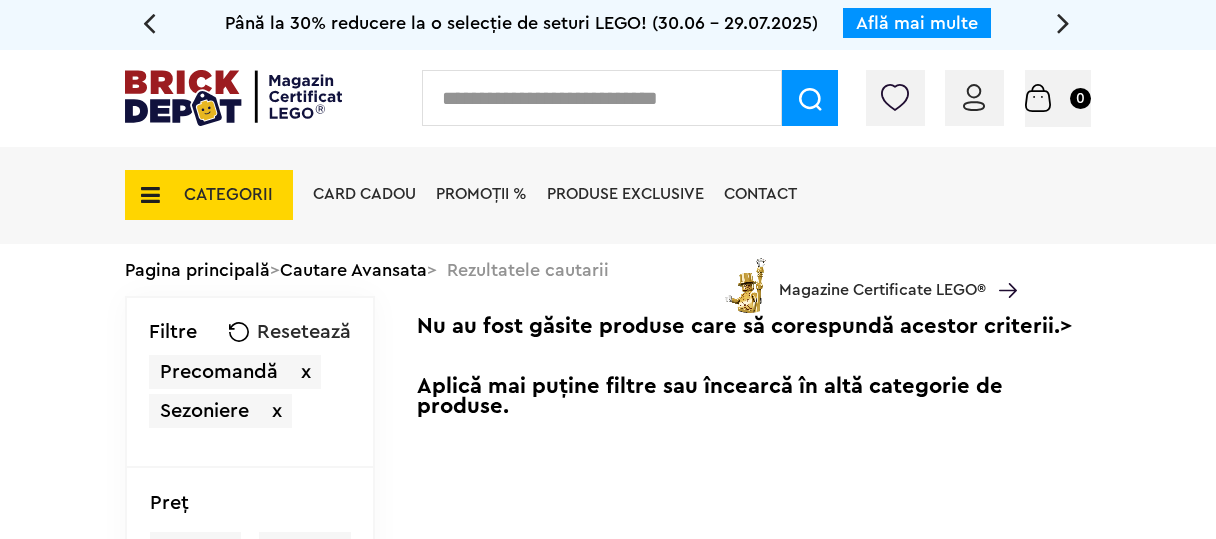 scroll, scrollTop: 0, scrollLeft: 0, axis: both 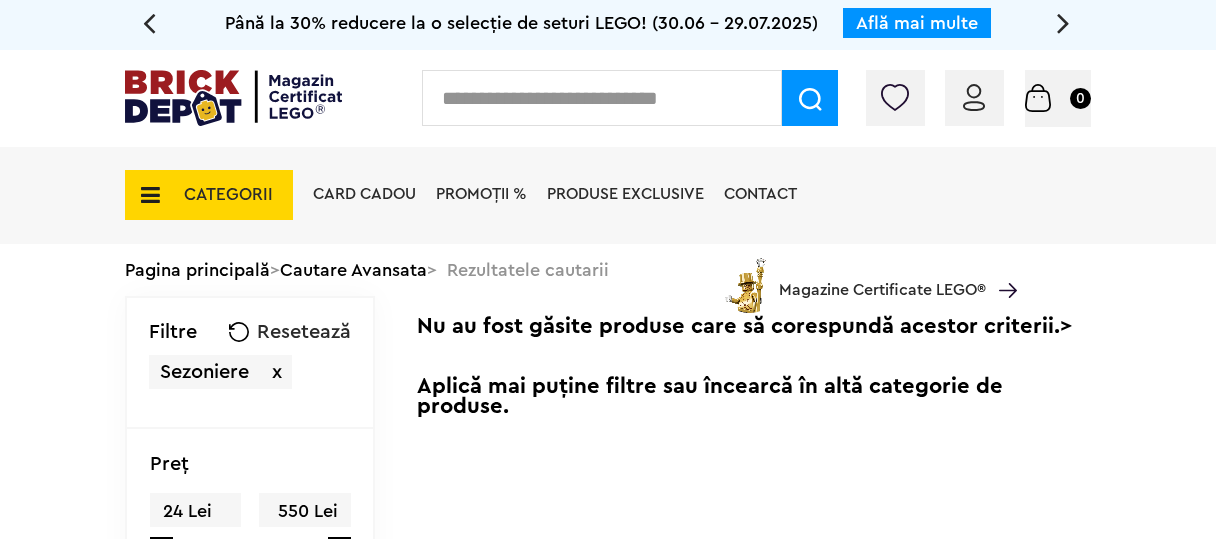 click on "x" at bounding box center [277, 372] 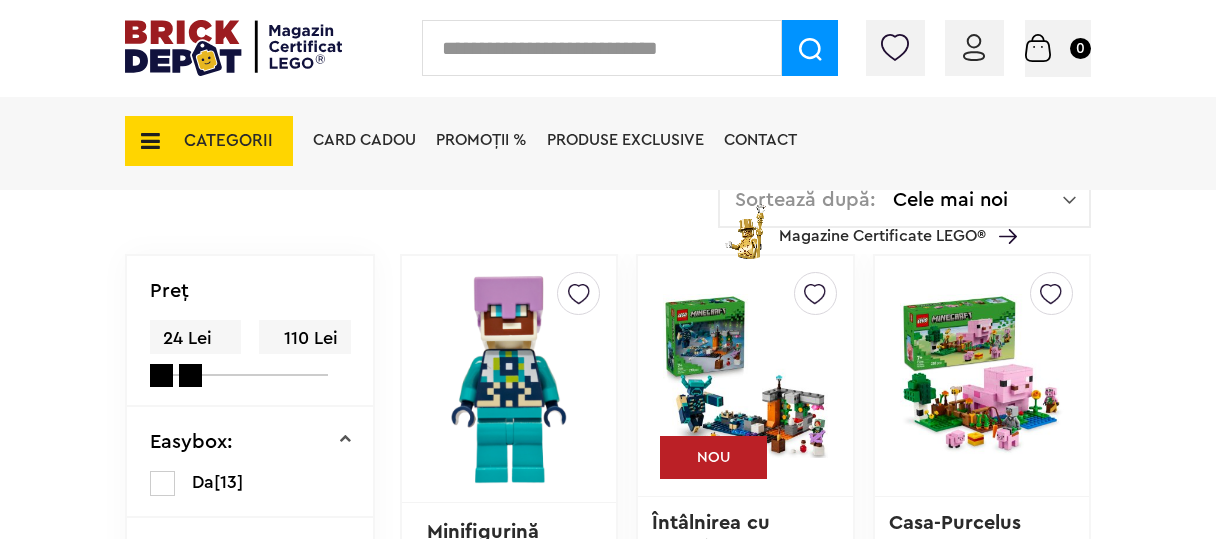 scroll, scrollTop: 172, scrollLeft: 0, axis: vertical 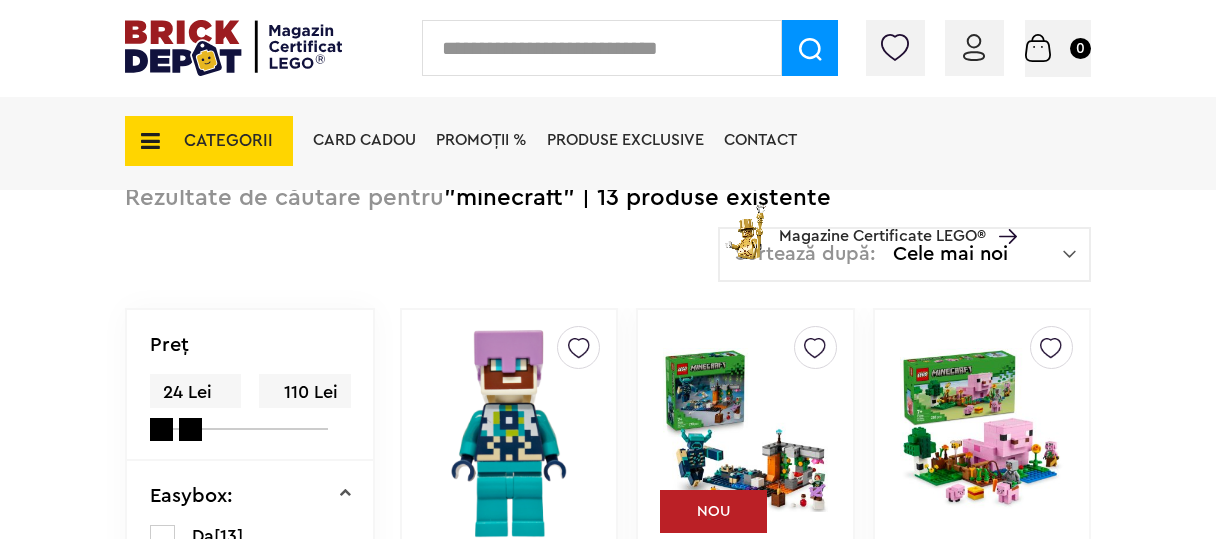 click on "24 Lei 110 Lei" at bounding box center [239, 401] 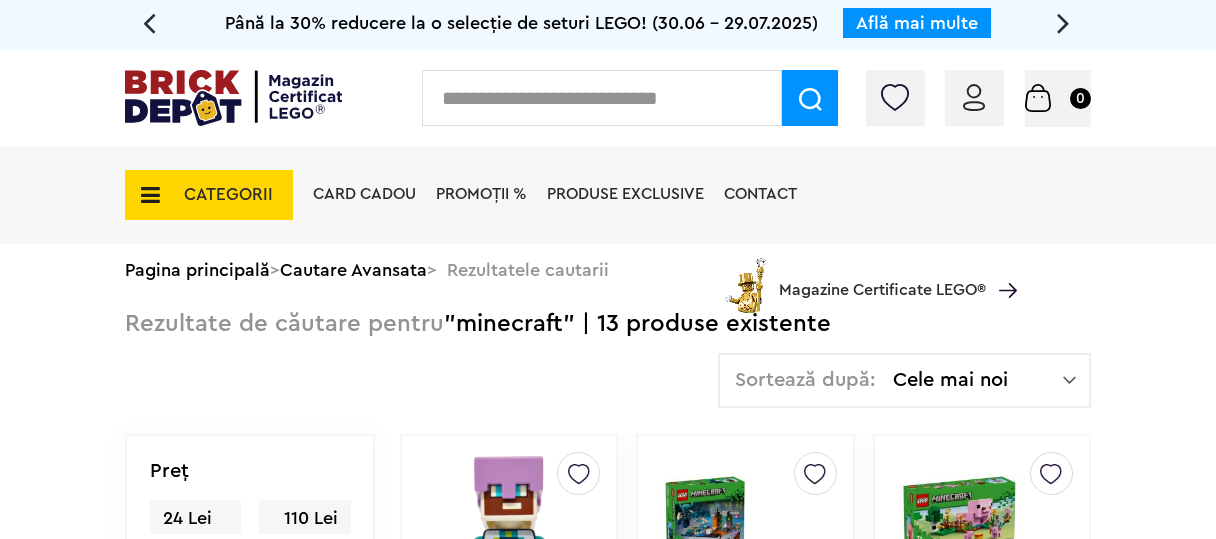 scroll, scrollTop: 0, scrollLeft: 0, axis: both 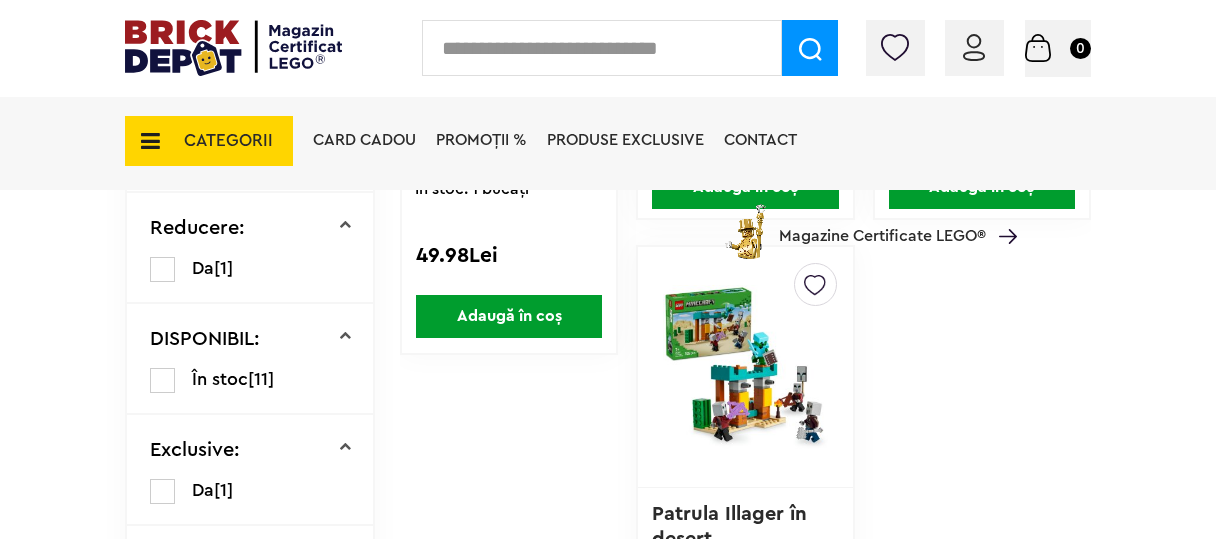 click at bounding box center [162, 380] 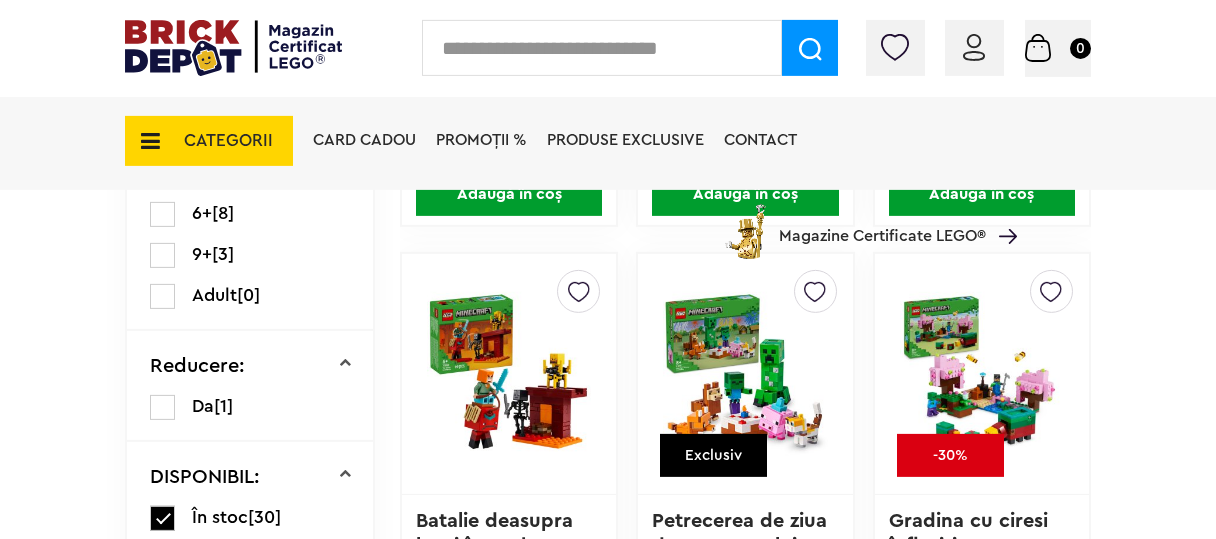 scroll, scrollTop: 744, scrollLeft: 0, axis: vertical 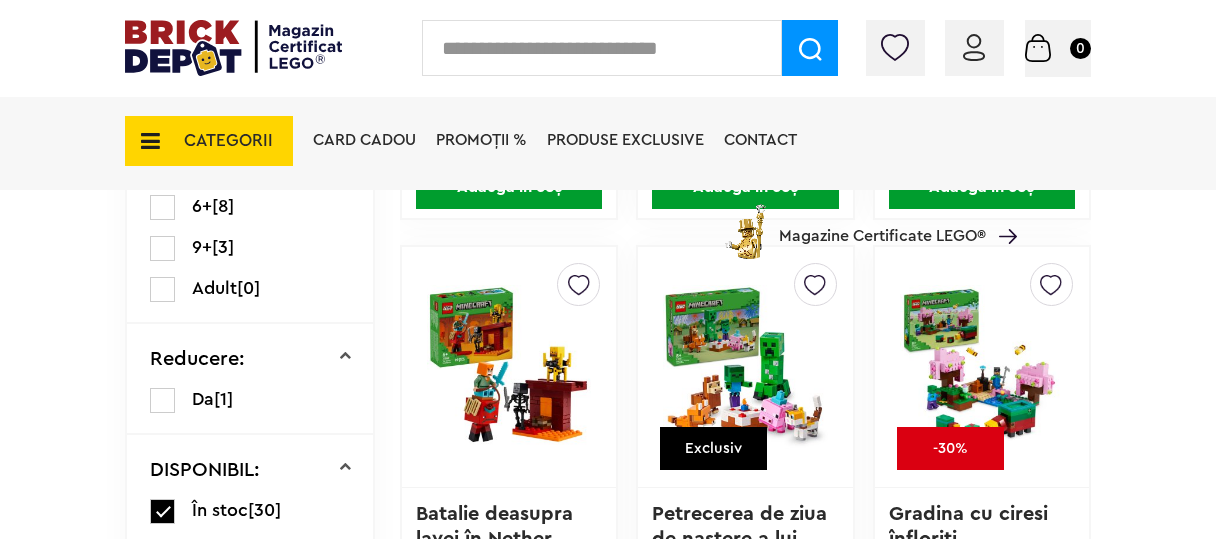 click at bounding box center [162, 400] 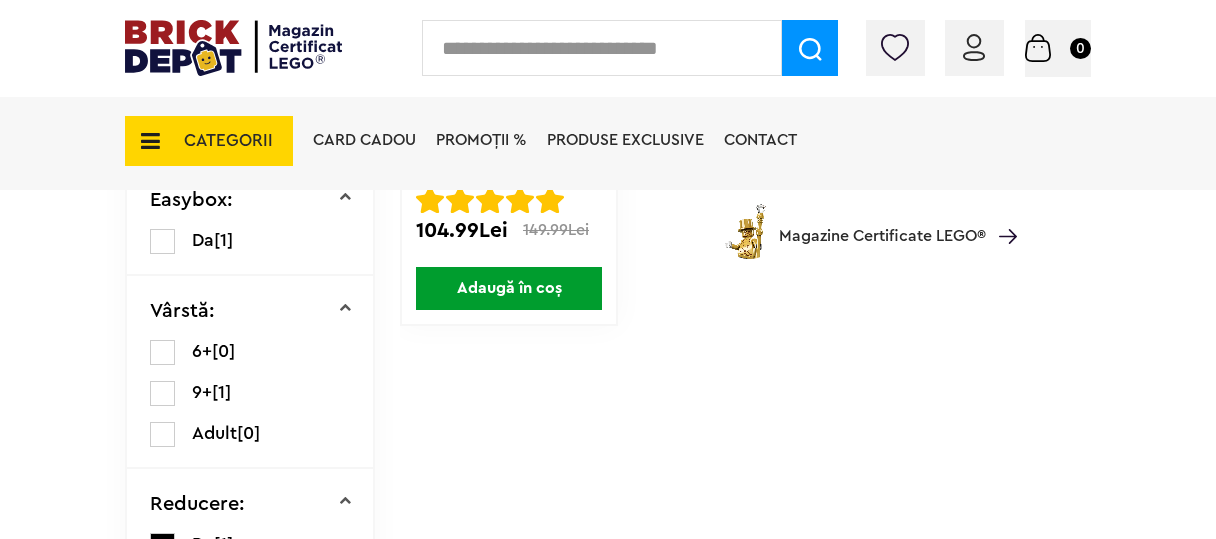 scroll, scrollTop: 691, scrollLeft: 0, axis: vertical 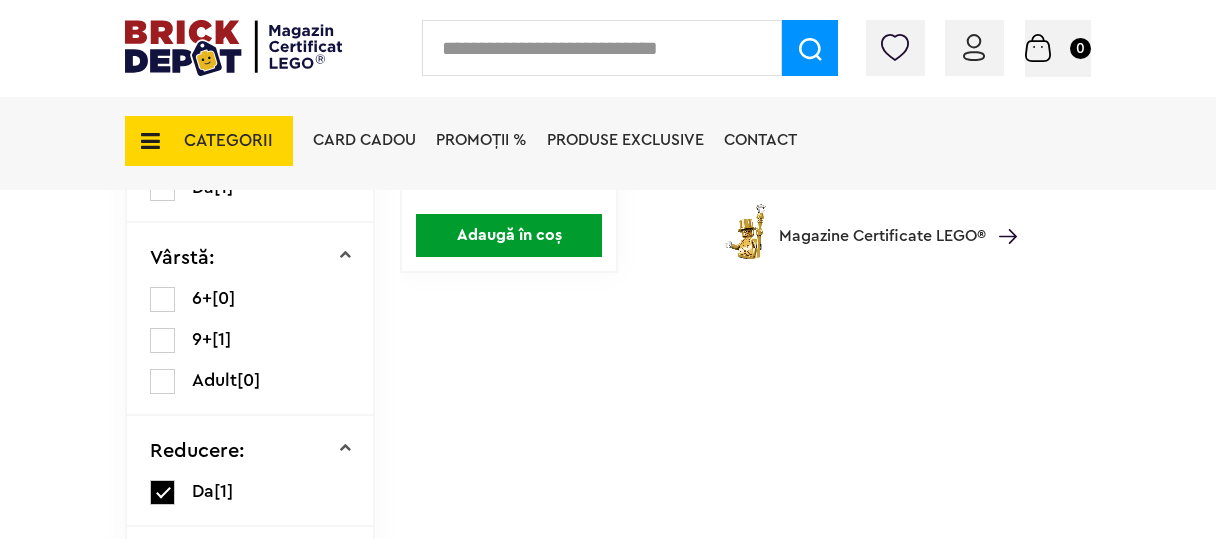 click at bounding box center (162, 381) 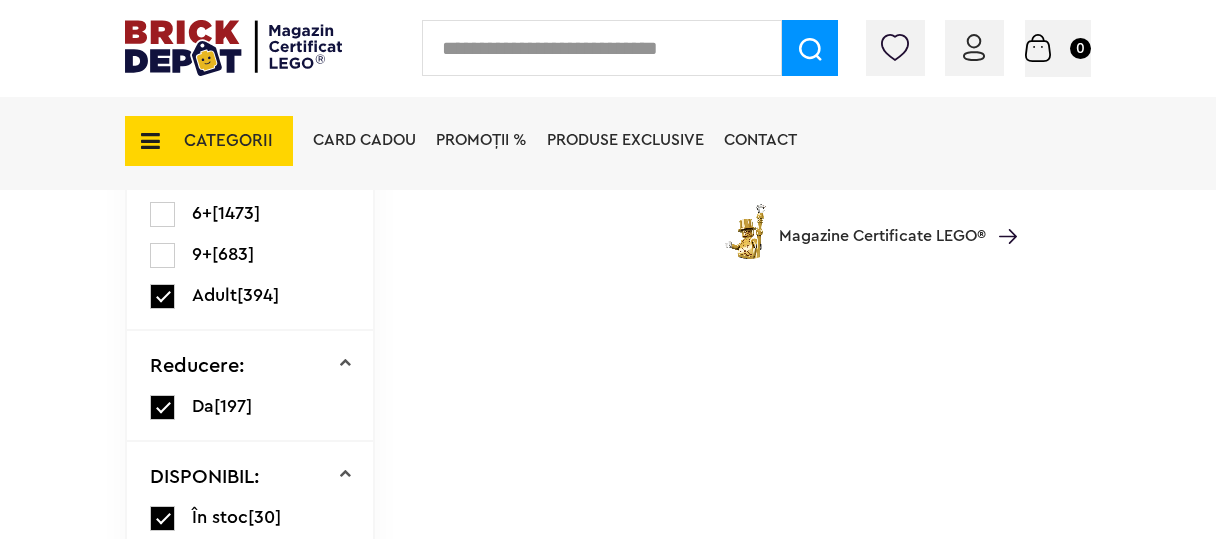 scroll, scrollTop: 691, scrollLeft: 0, axis: vertical 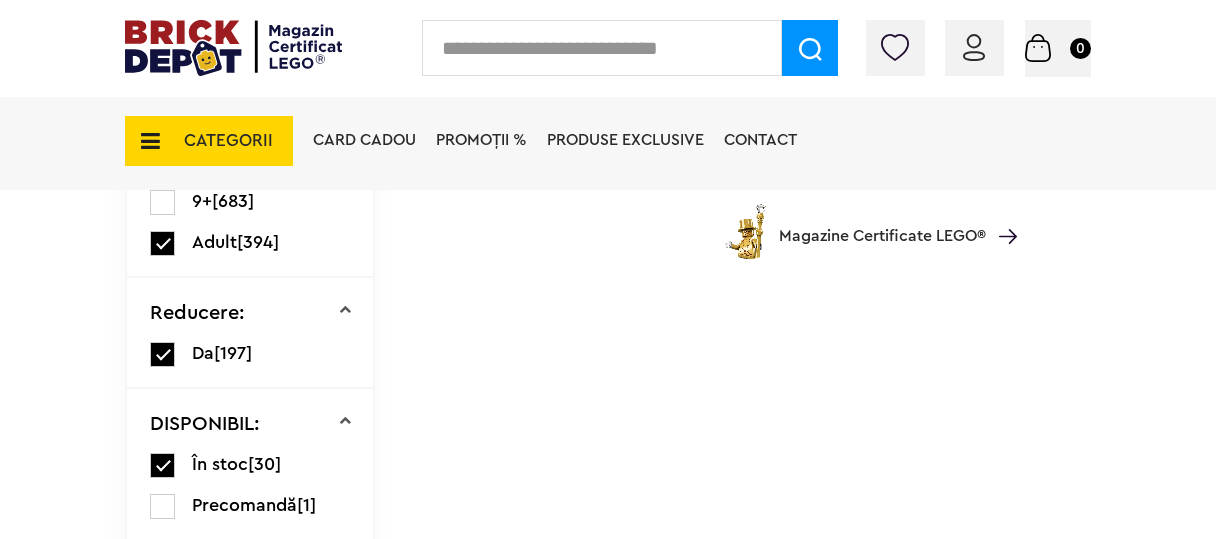 click at bounding box center [162, 354] 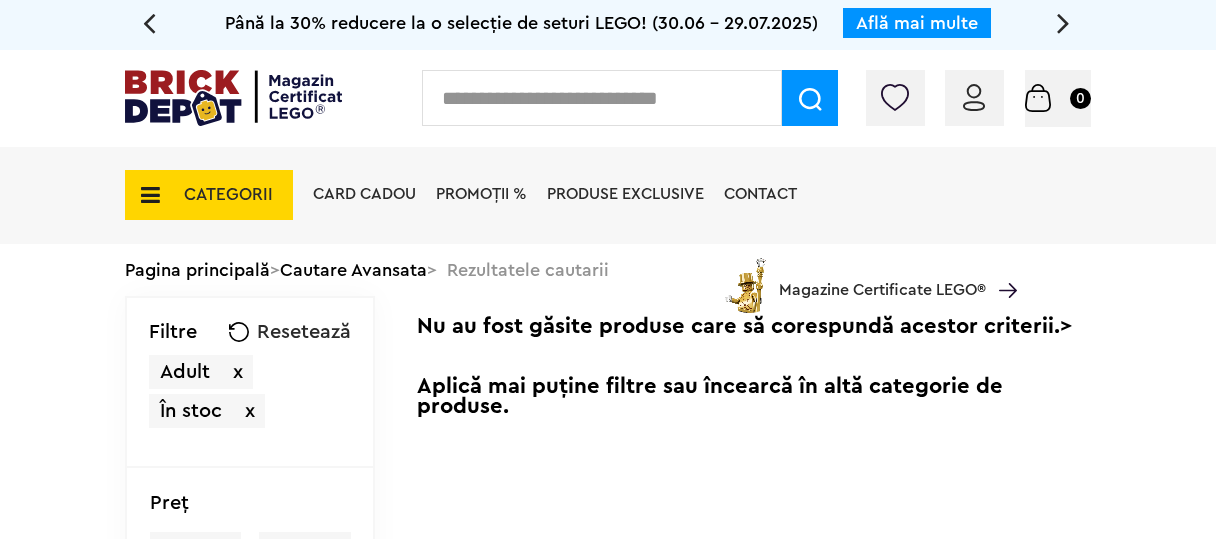 scroll, scrollTop: 0, scrollLeft: 0, axis: both 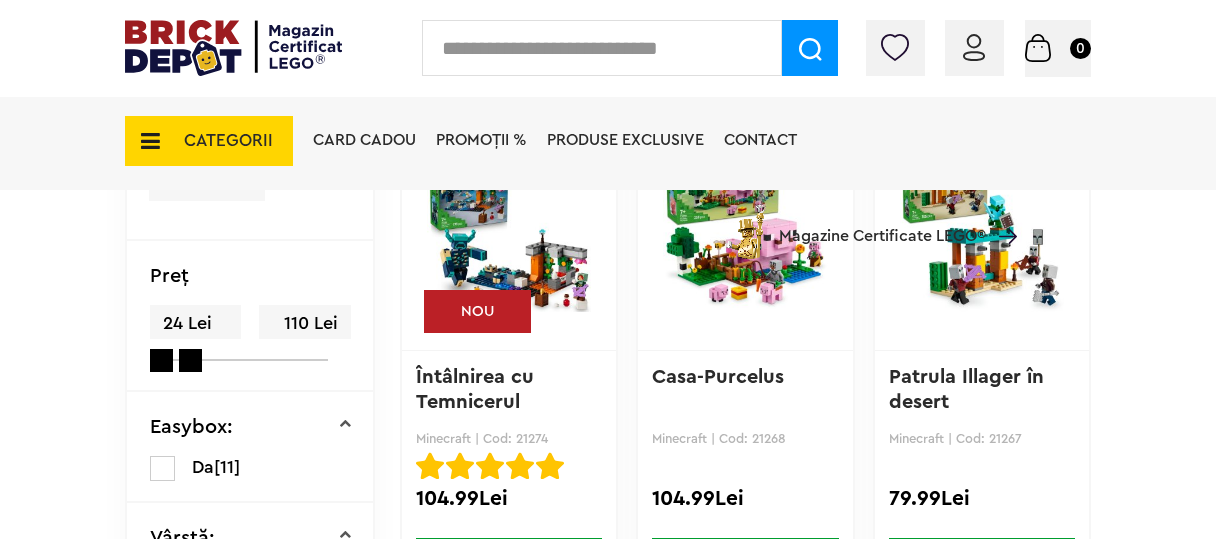 click at bounding box center (162, 468) 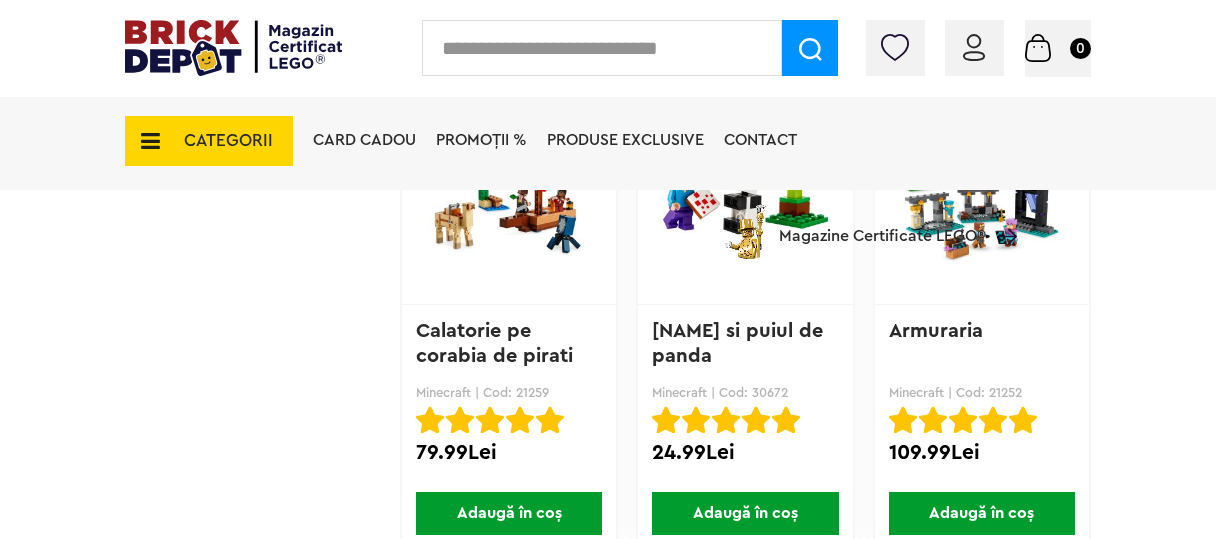 scroll, scrollTop: 1489, scrollLeft: 0, axis: vertical 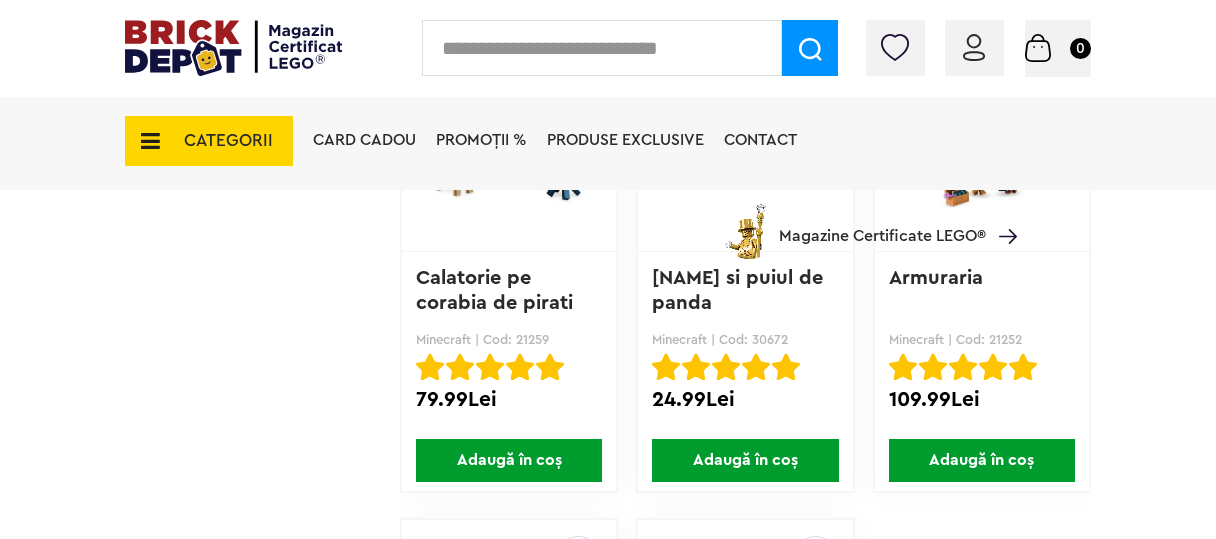 click on "Adaugă în coș" at bounding box center (745, 460) 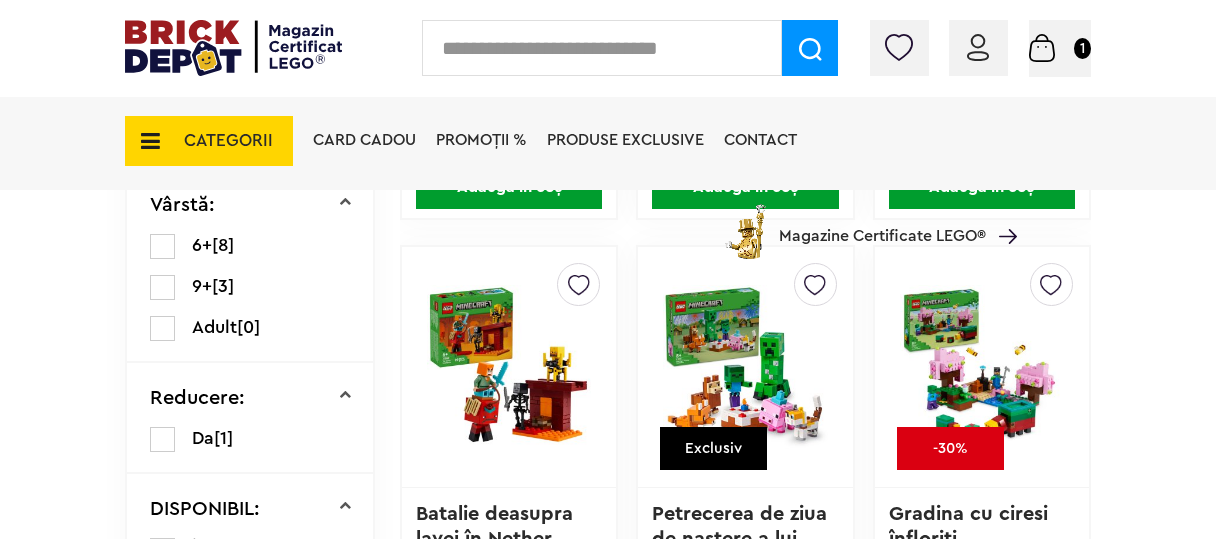 scroll, scrollTop: 691, scrollLeft: 0, axis: vertical 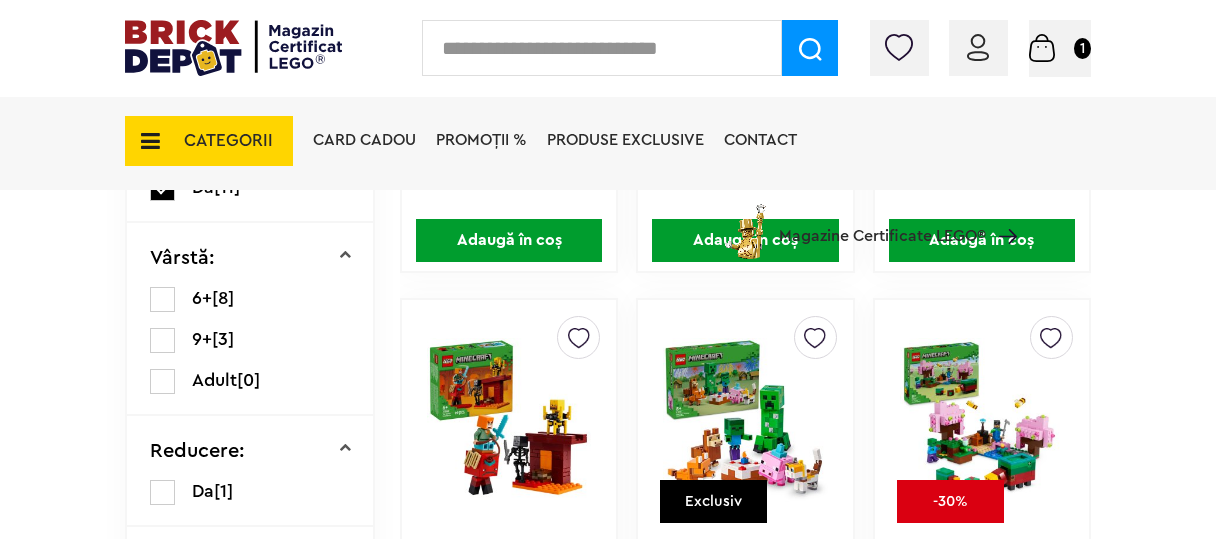 click on "Vârstă: 6+  [8] 9+  [3] Adult  [0]" at bounding box center [250, 319] 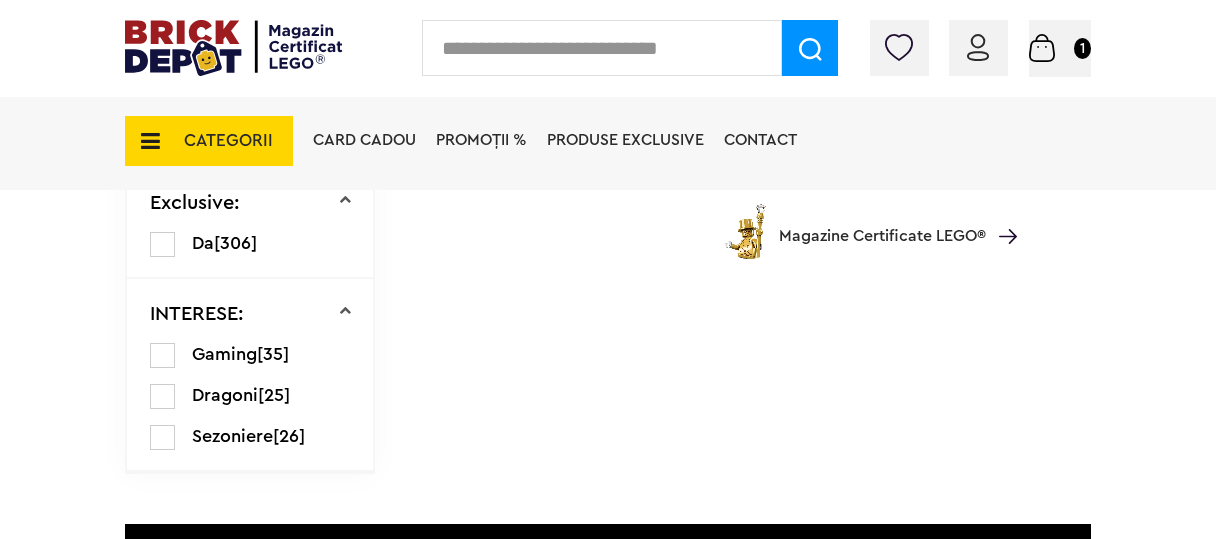 scroll, scrollTop: 1010, scrollLeft: 0, axis: vertical 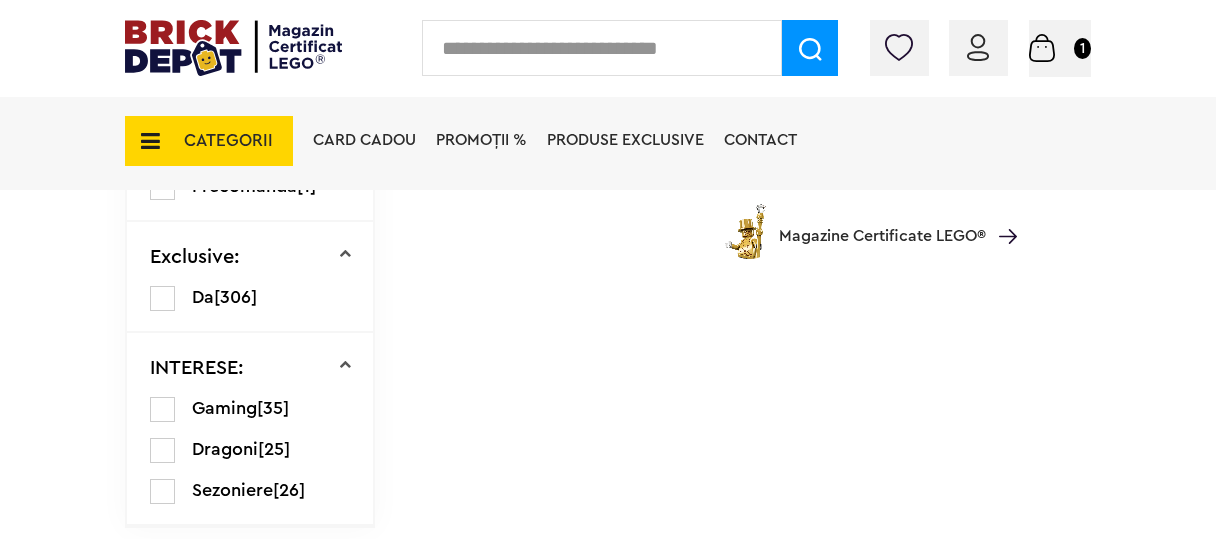 click at bounding box center (162, 450) 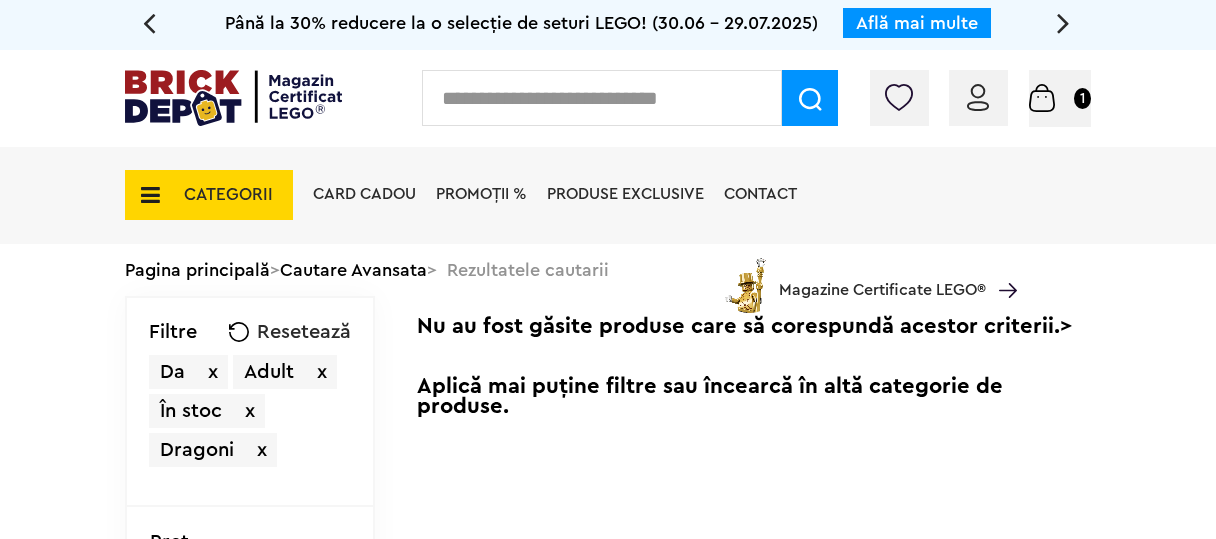 scroll, scrollTop: 0, scrollLeft: 0, axis: both 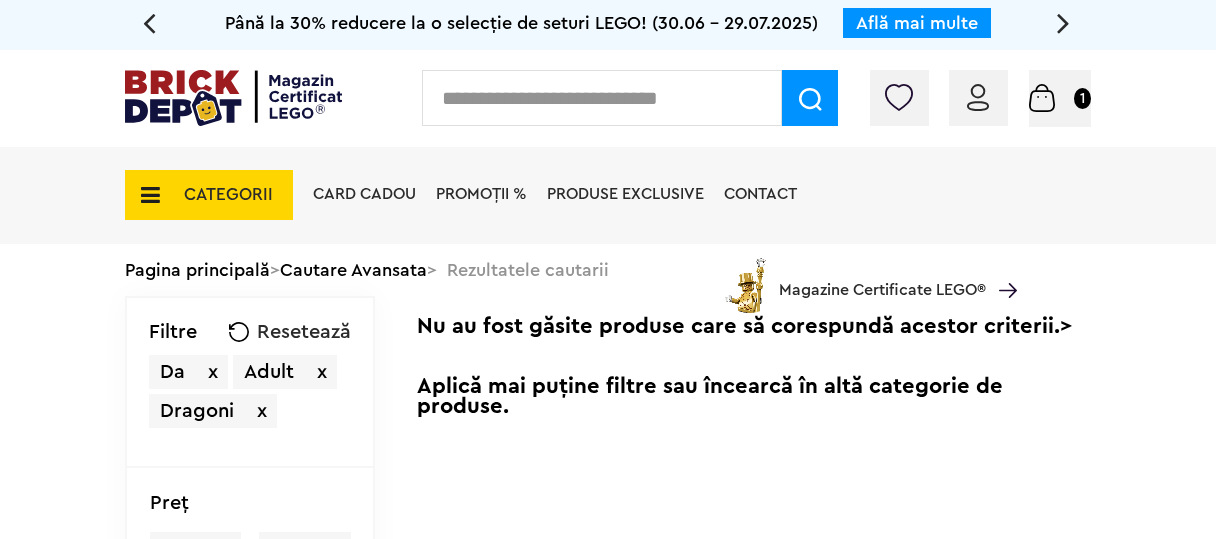 click on "x" at bounding box center (213, 372) 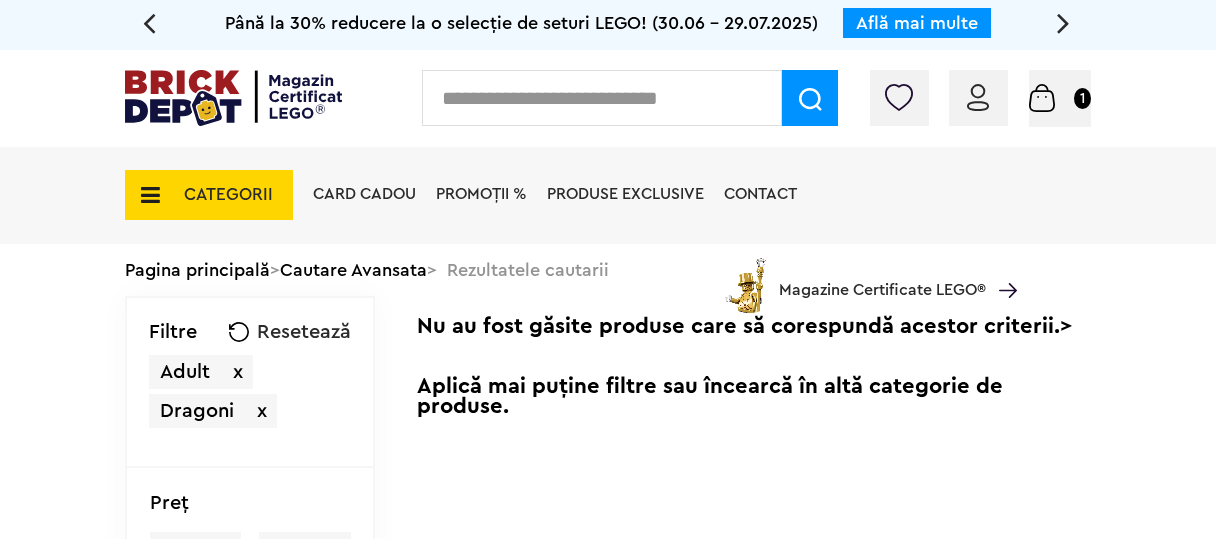 scroll, scrollTop: 0, scrollLeft: 0, axis: both 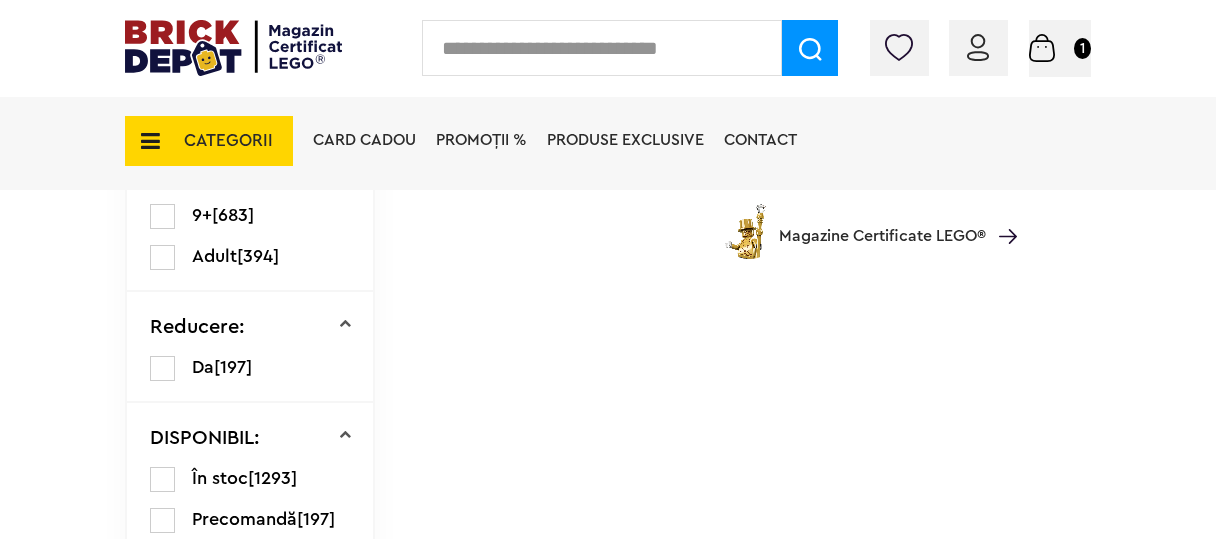 click at bounding box center [162, 479] 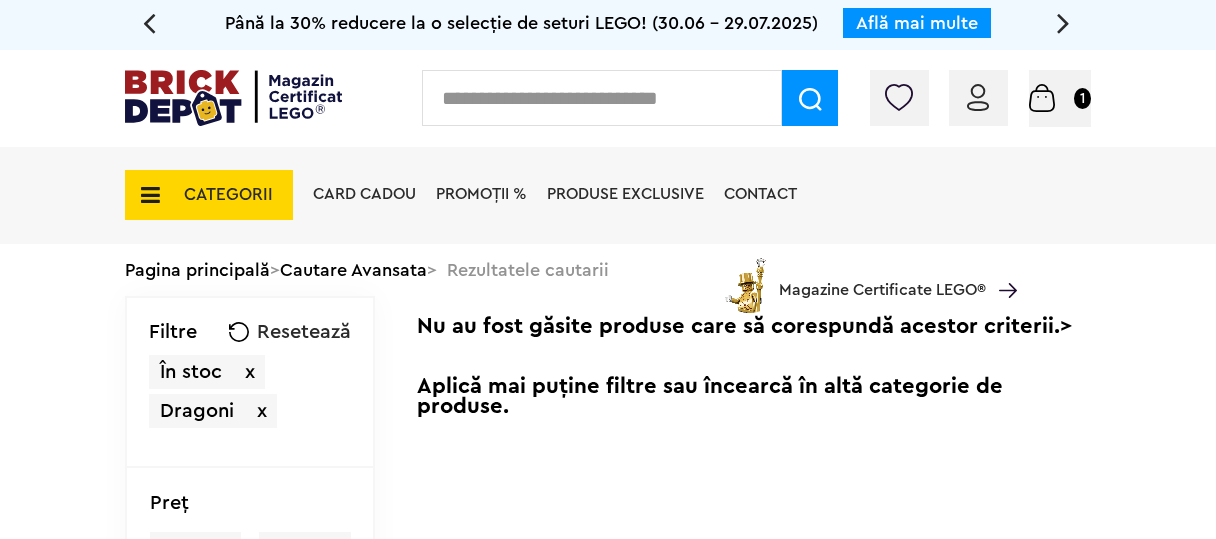 scroll, scrollTop: 0, scrollLeft: 0, axis: both 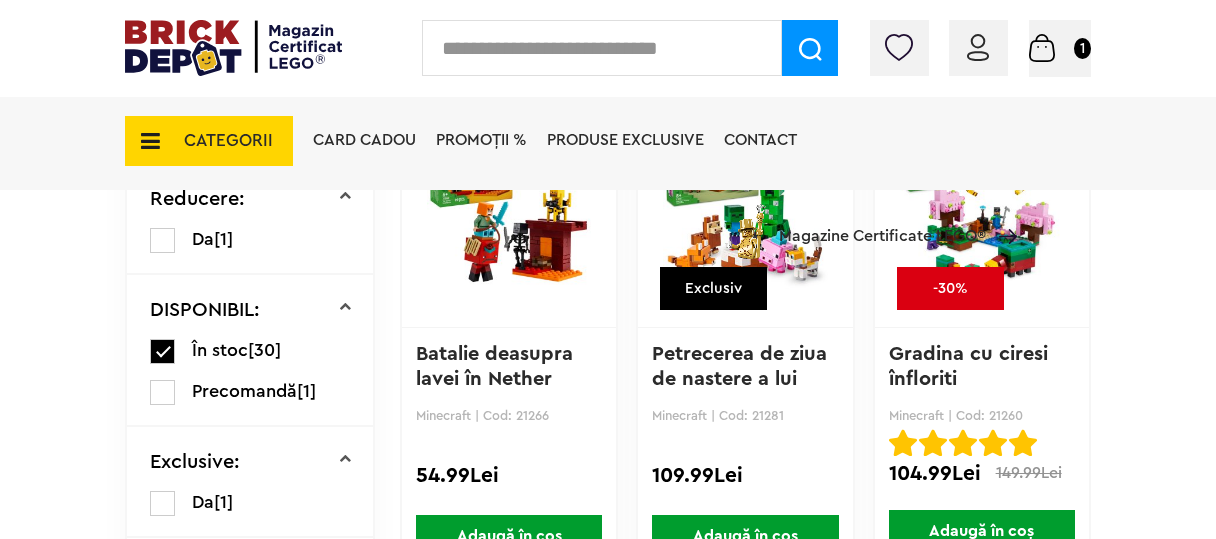 click on "Adaugă în coș" at bounding box center [745, 536] 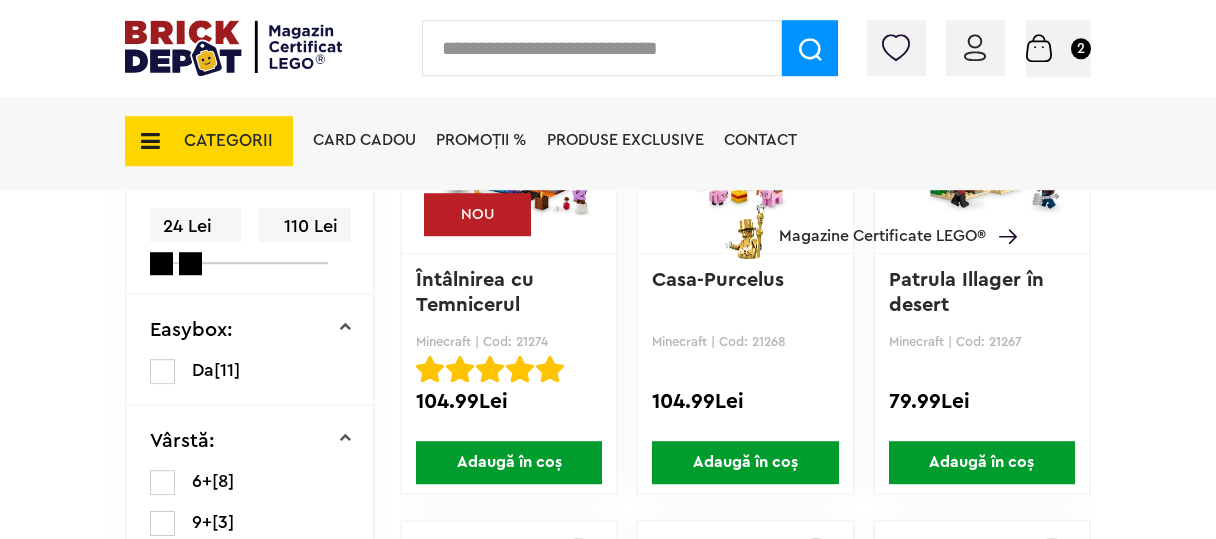 scroll, scrollTop: 478, scrollLeft: 0, axis: vertical 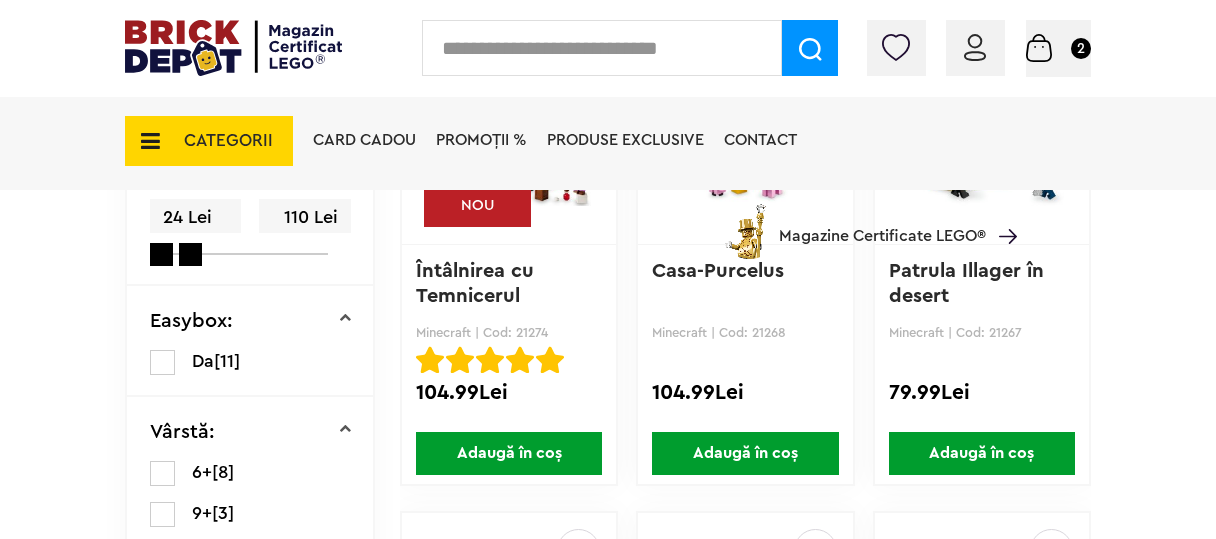 click on "Adaugă în coș" at bounding box center [509, 453] 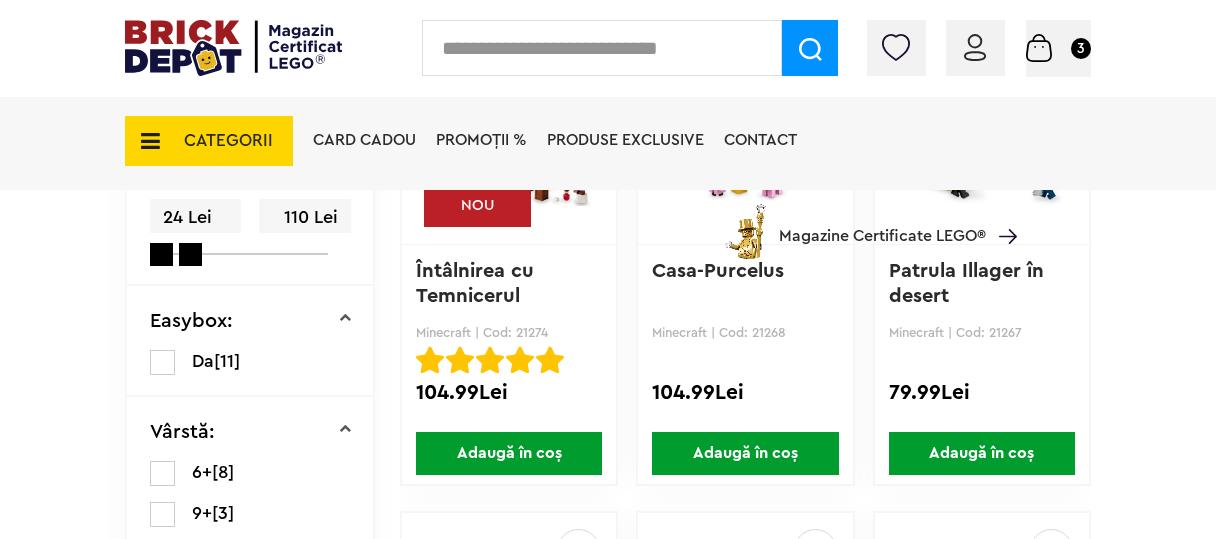 click on "Coș   3" at bounding box center [1058, 47] 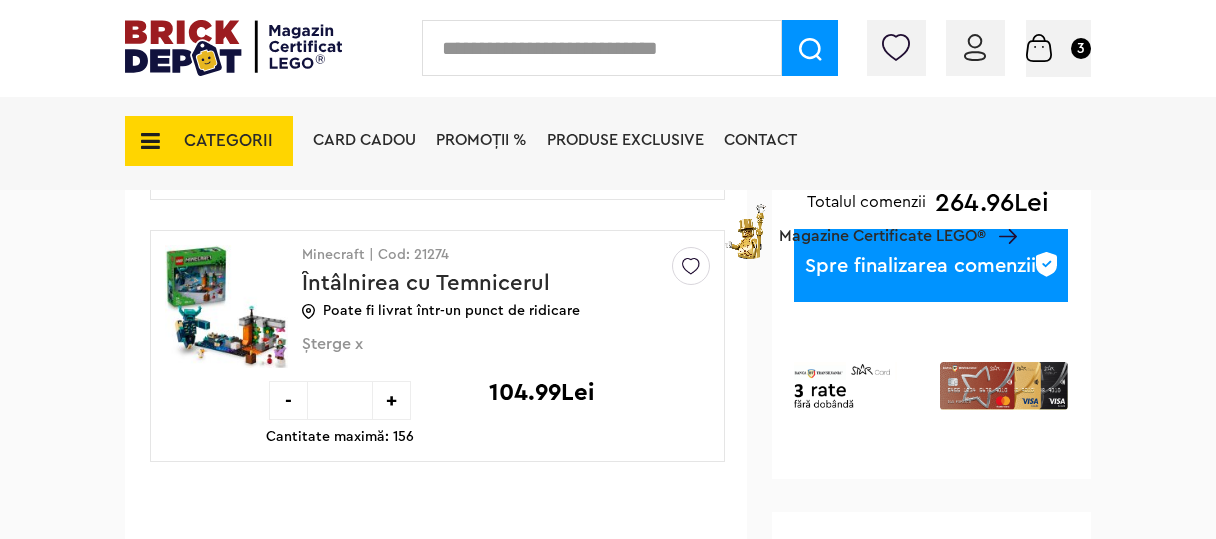 scroll, scrollTop: 638, scrollLeft: 0, axis: vertical 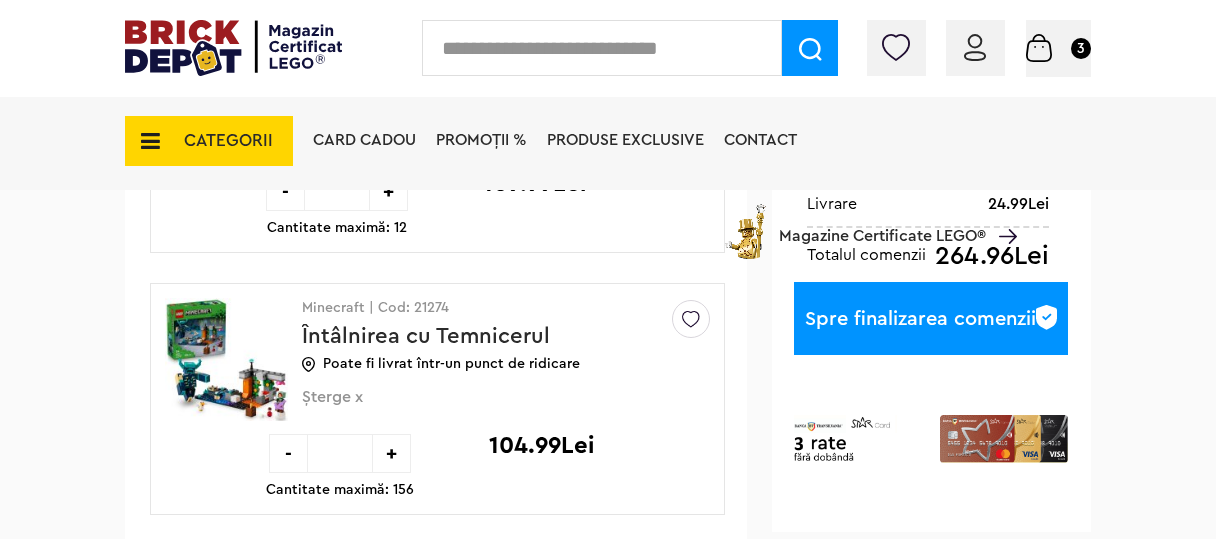 click on "Spre finalizarea comenzii" at bounding box center (931, 318) 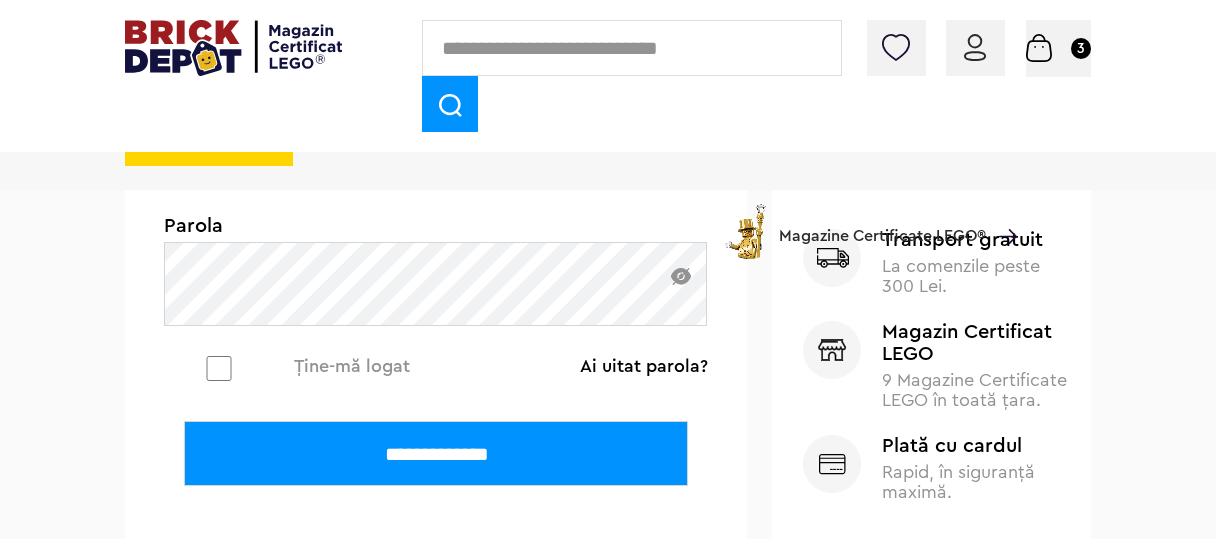 scroll, scrollTop: 532, scrollLeft: 0, axis: vertical 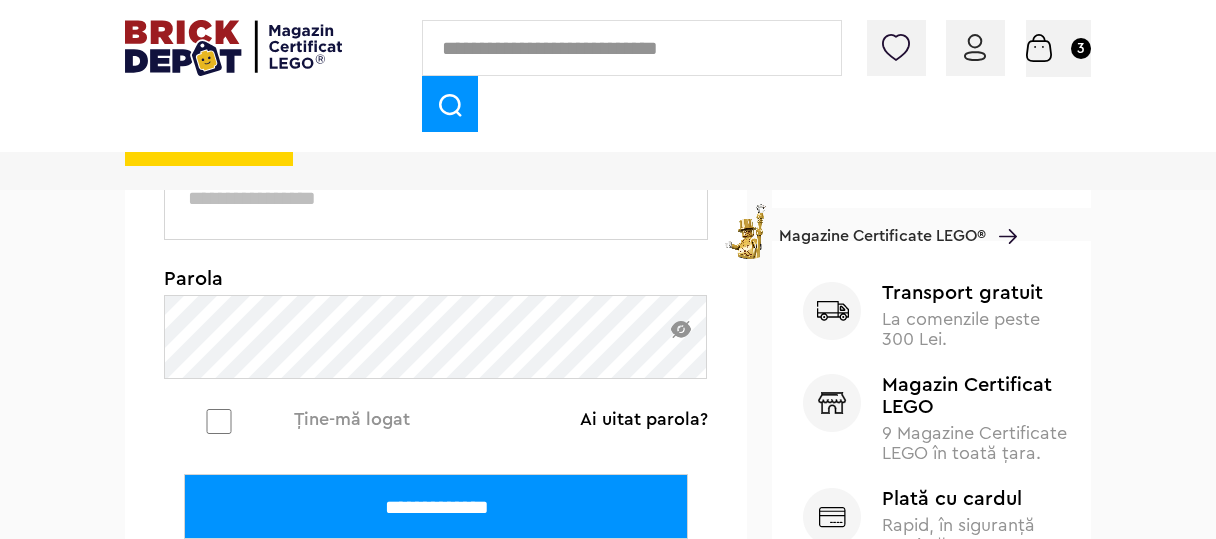 click at bounding box center [832, 311] 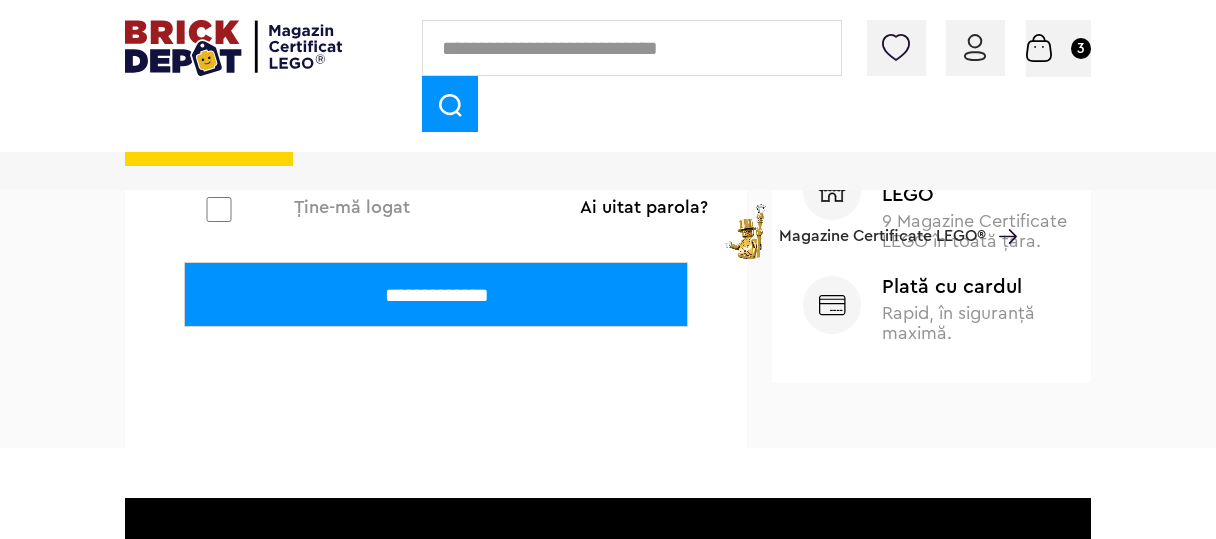 scroll, scrollTop: 798, scrollLeft: 0, axis: vertical 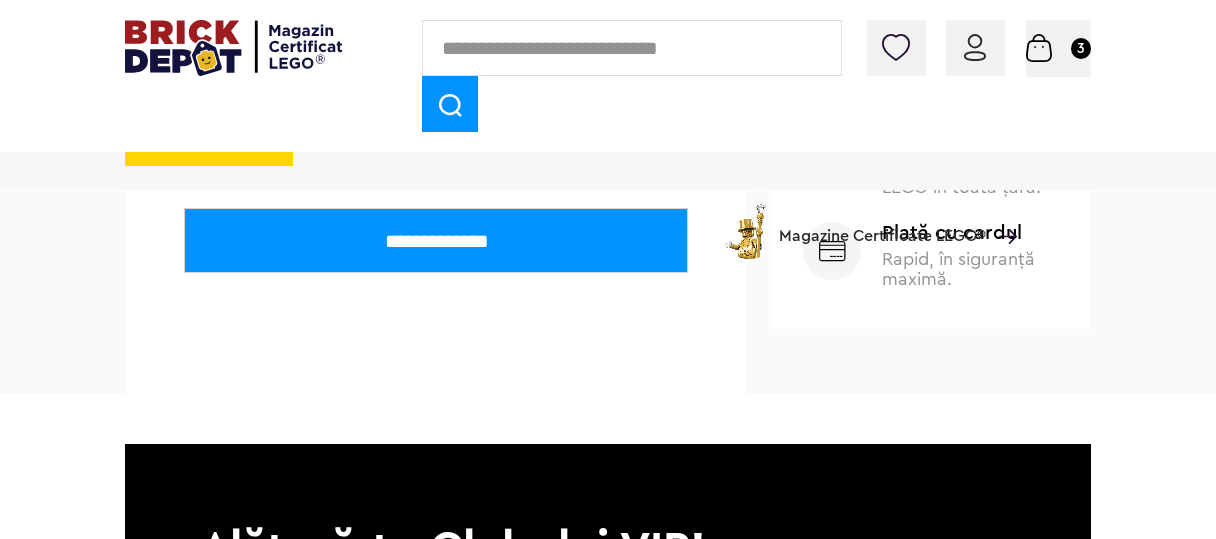click on "**********" at bounding box center (436, 240) 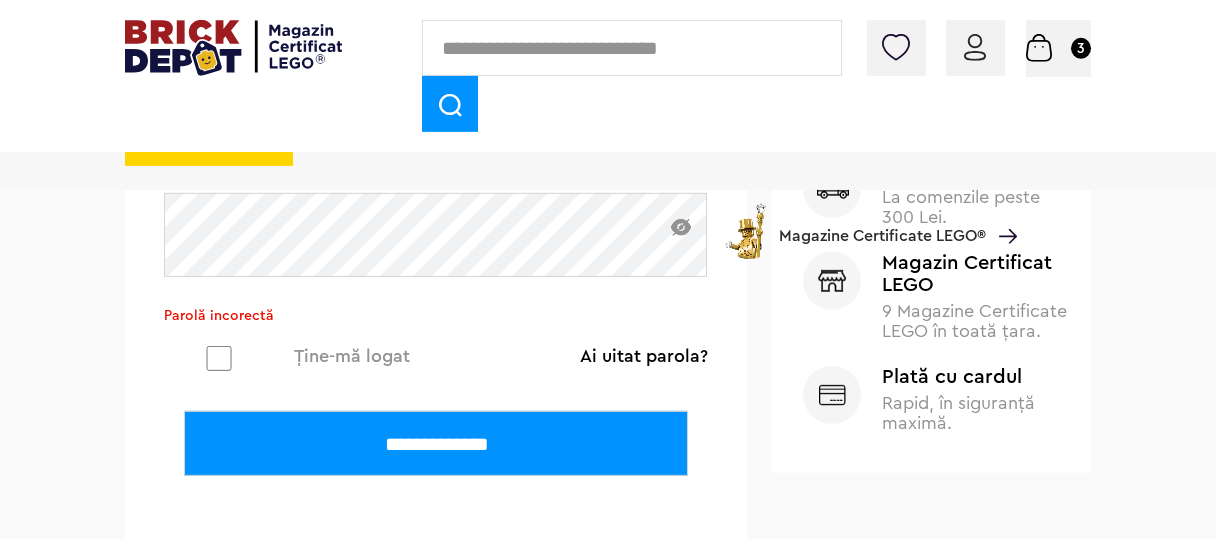 scroll, scrollTop: 585, scrollLeft: 0, axis: vertical 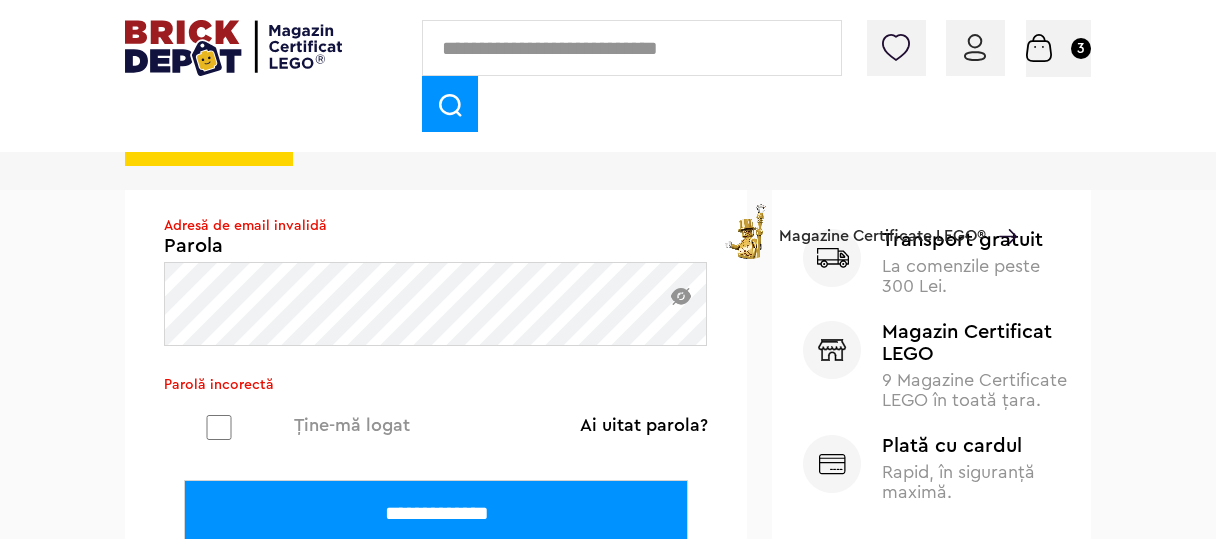 click at bounding box center (832, 258) 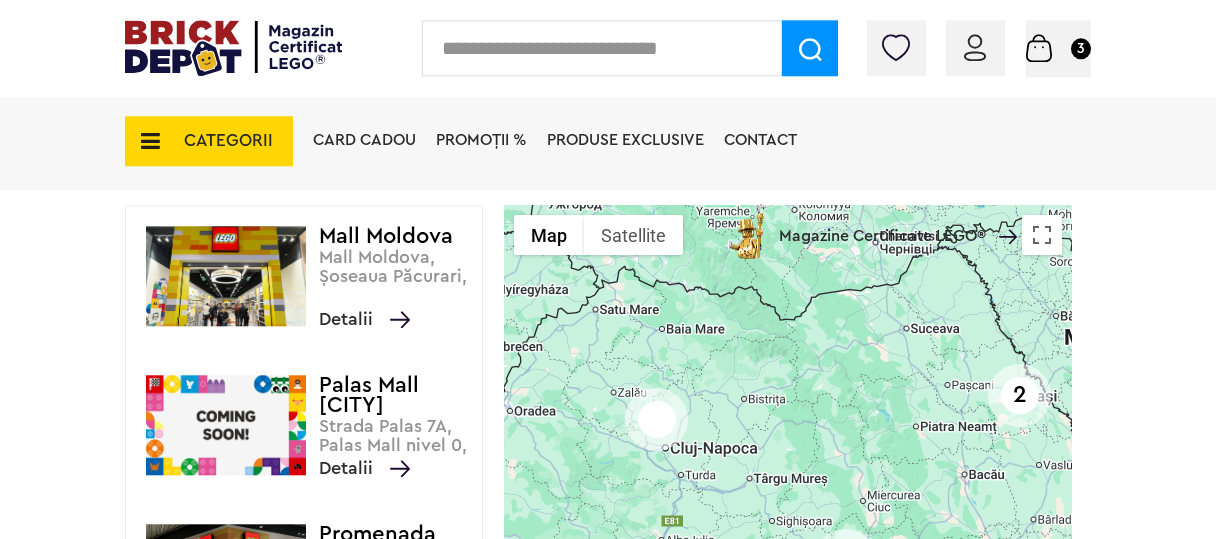 scroll, scrollTop: 0, scrollLeft: 0, axis: both 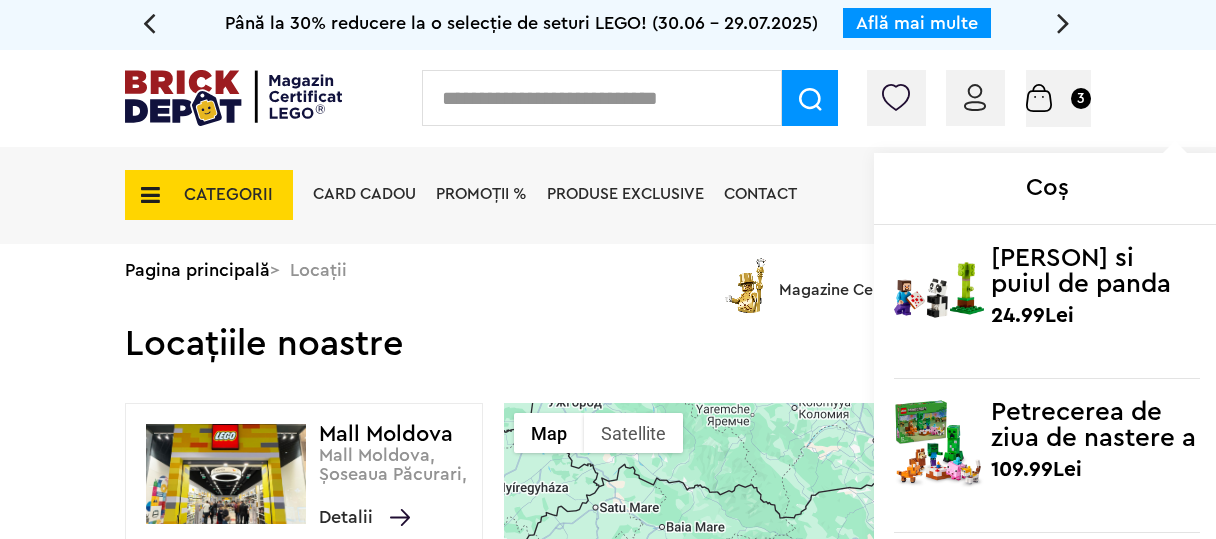 click at bounding box center (1039, 98) 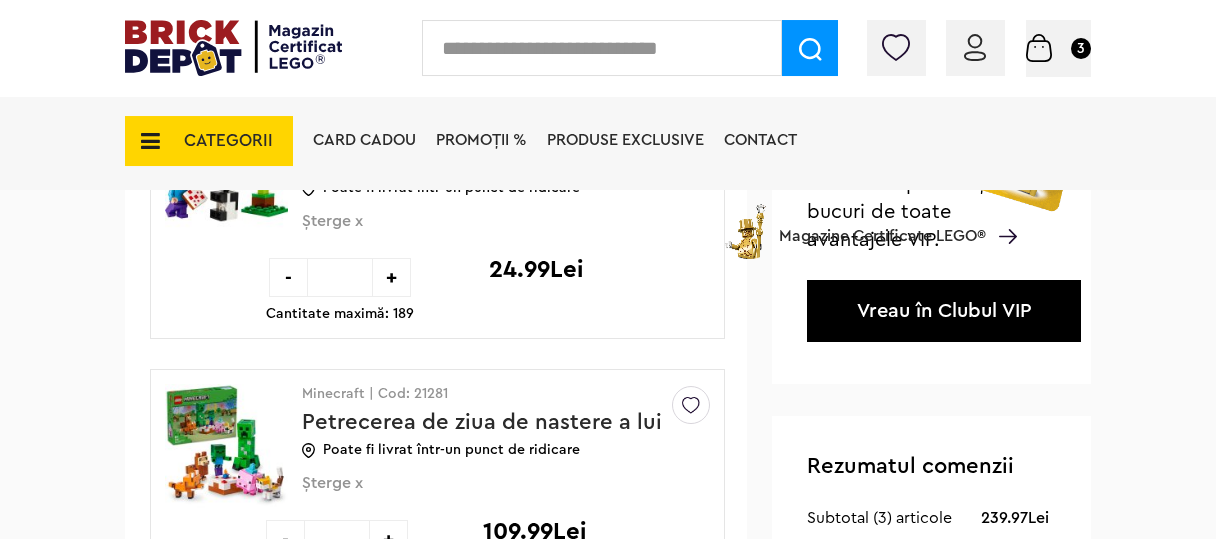 scroll, scrollTop: 266, scrollLeft: 0, axis: vertical 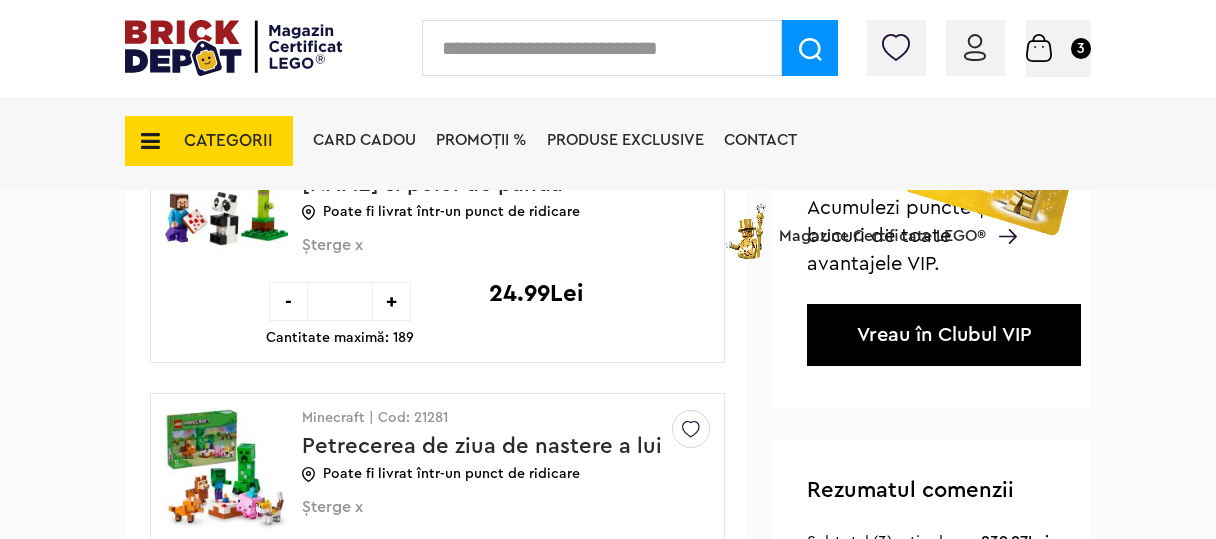 click on "-                    *
+
Cantitate maximă: 189
24.99Lei
Creează o listă nouă" at bounding box center [495, 313] 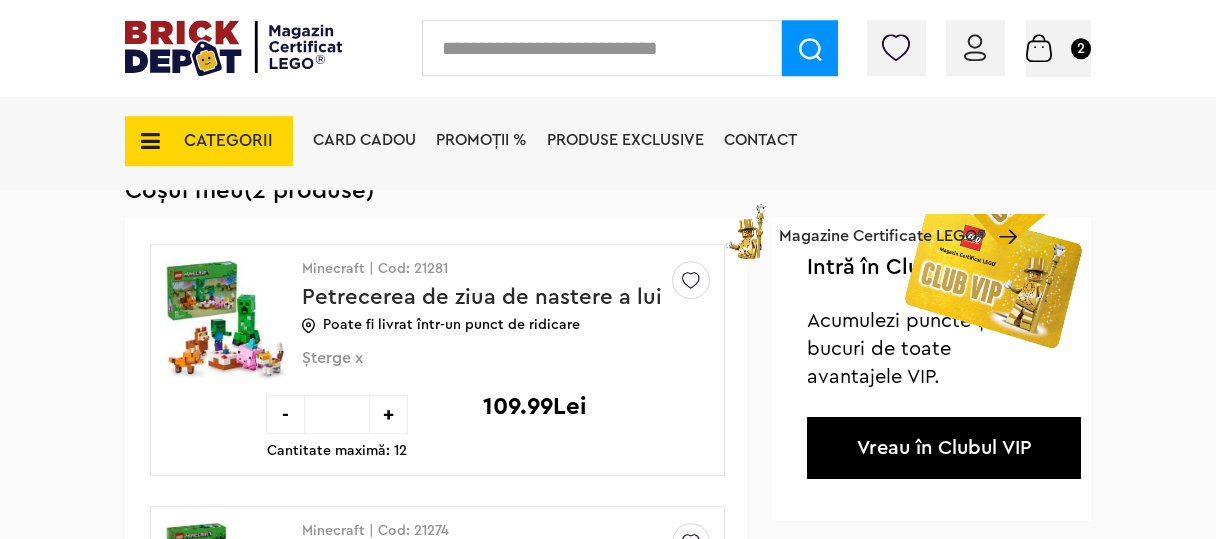 scroll, scrollTop: 159, scrollLeft: 0, axis: vertical 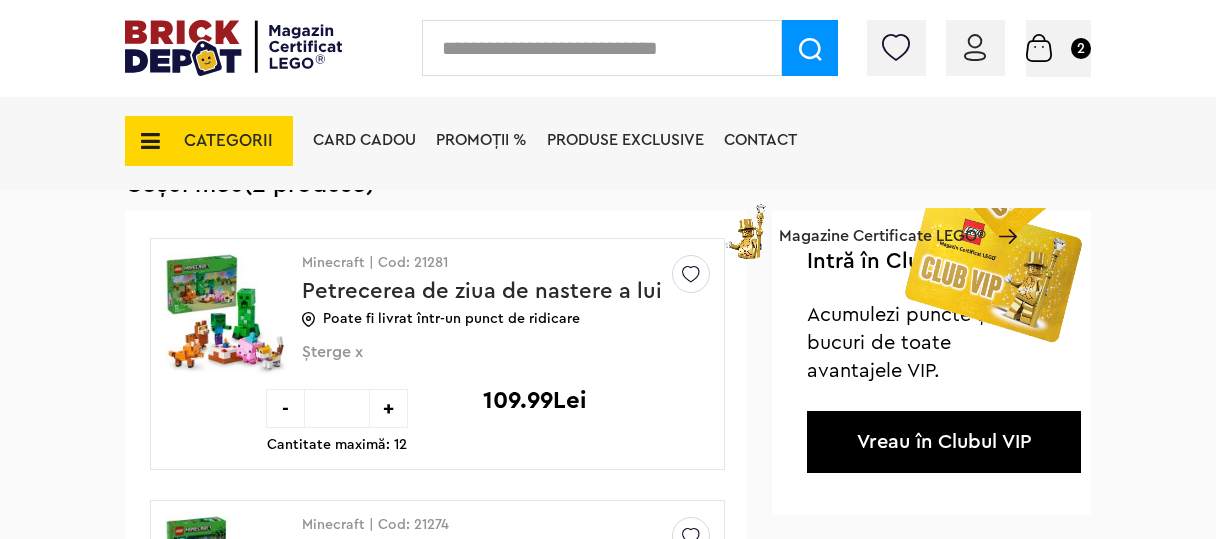 click on "-" at bounding box center [285, 408] 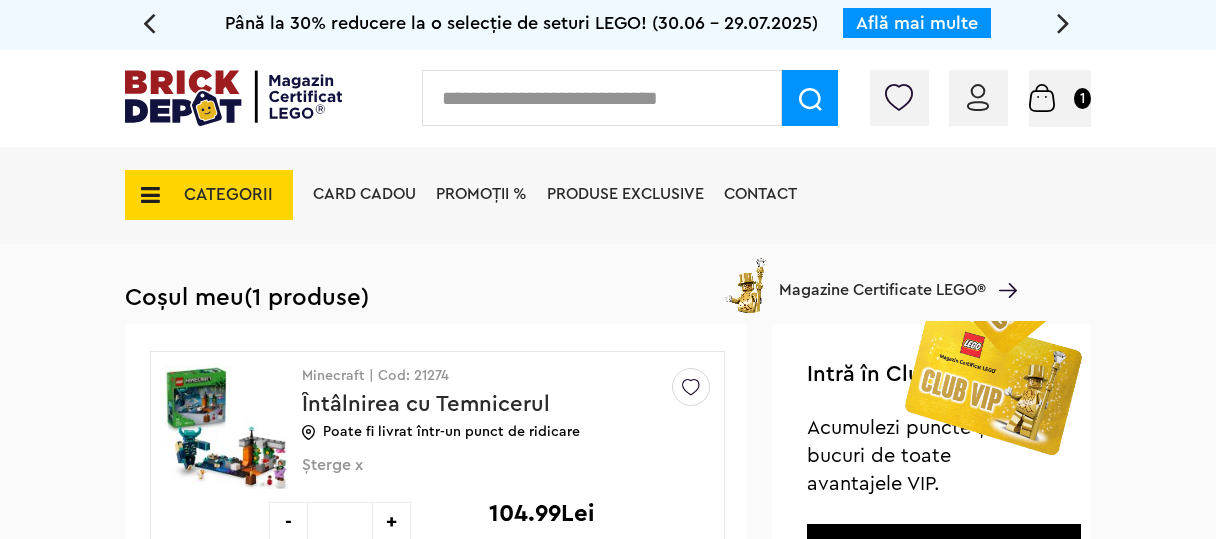 scroll, scrollTop: 160, scrollLeft: 0, axis: vertical 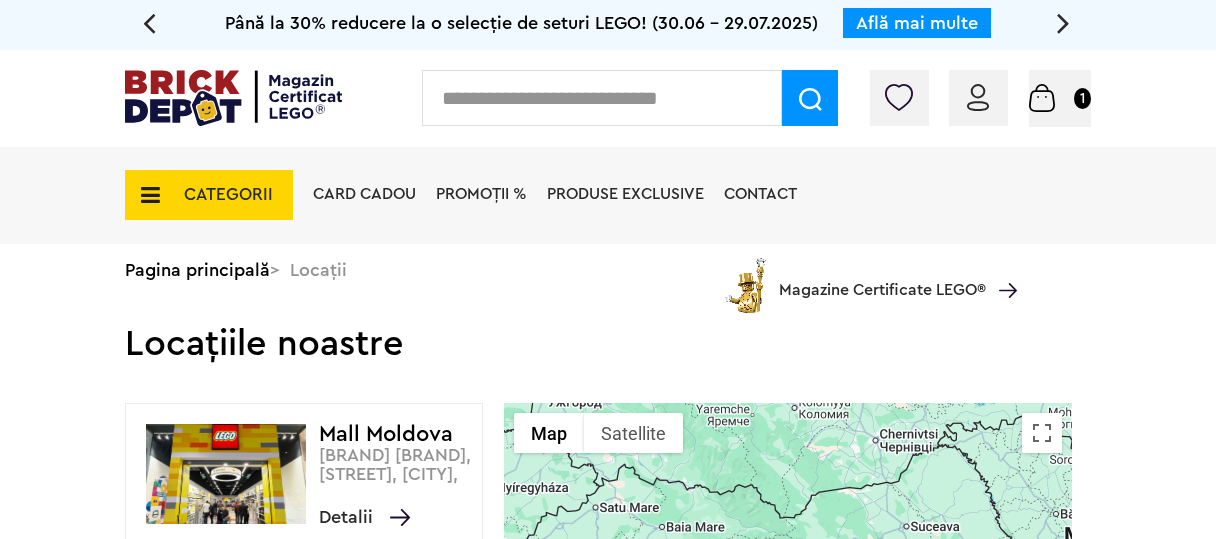 click on "Până la 30% reducere la o selecție de seturi LEGO! (30.06 - 29.07.2025) Află mai multe Cadou VIP Ninjago Battle arena la achiziții de seturi LEGO Ninjago de minim 250 lei! Află mai multe Până la 50% reducere la o selecție de piese și minifigurine LEGO! Află mai multe Cadou VIP 30683 Mașina McLaren F1 la achiziții de seturi LEGO F1 de minim 150 lei! Află mai multe Până la 30% reducere la o selecție de seturi LEGO! (30.06 - 29.07.2025) Află mai multe Cadou VIP Ninjago Battle arena la achiziții de seturi LEGO Ninjago de minim 250 lei! Află mai multe" at bounding box center (608, 25) 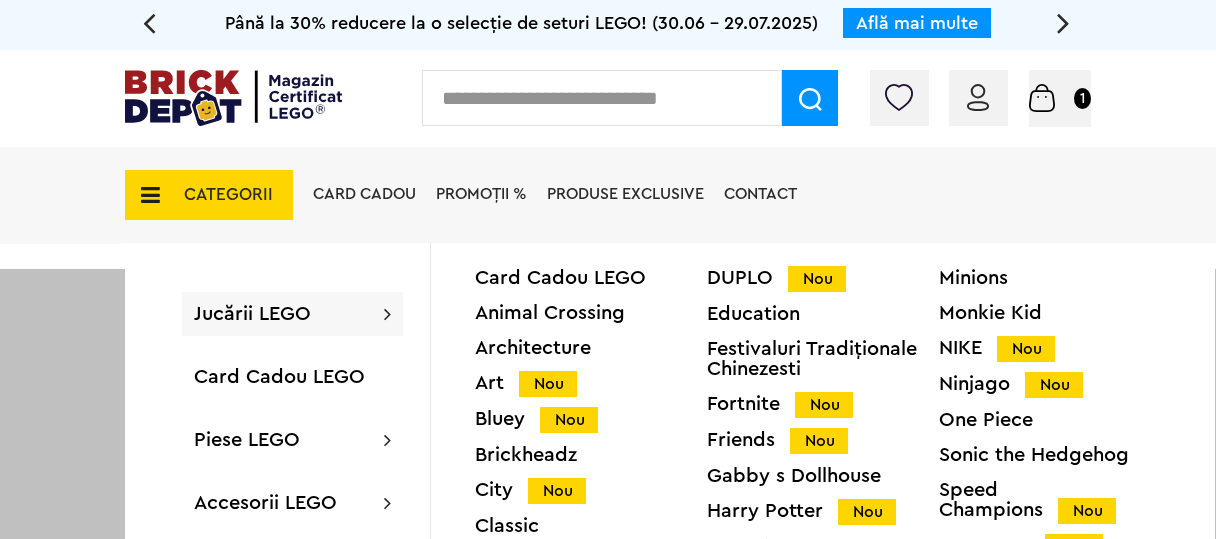 click on "Conectare
Coș   1" at bounding box center (608, 98) 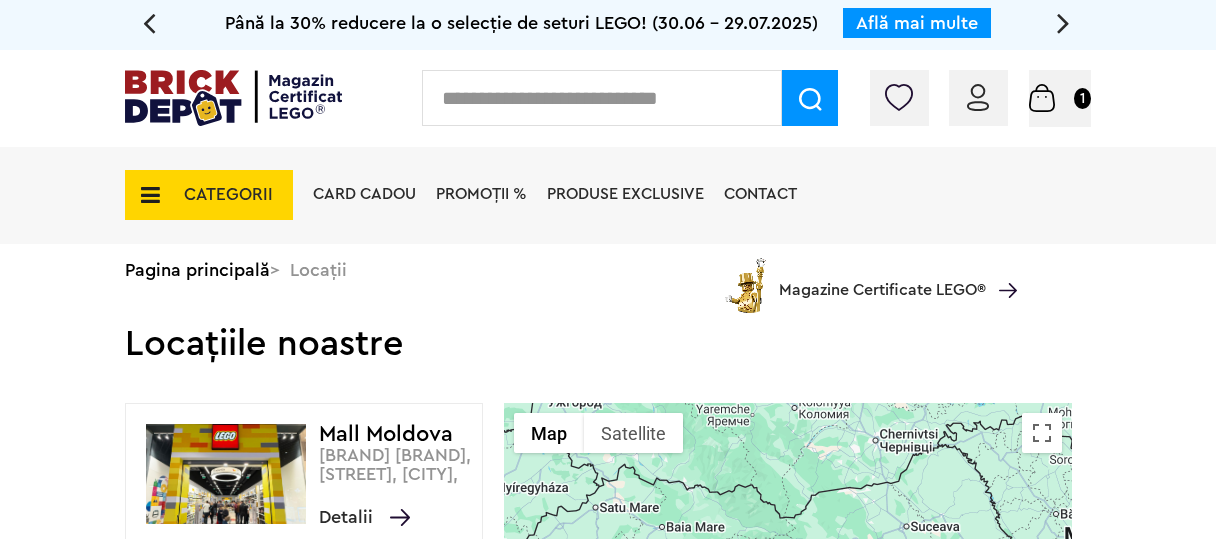 click on "Locațiile noastre" at bounding box center [608, 329] 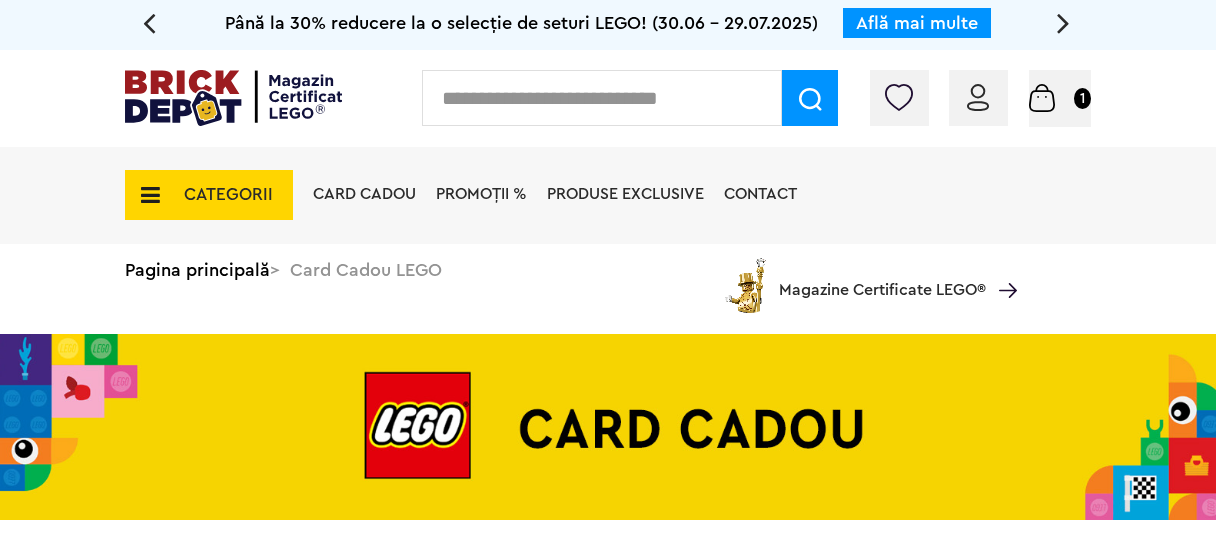 scroll, scrollTop: 0, scrollLeft: 0, axis: both 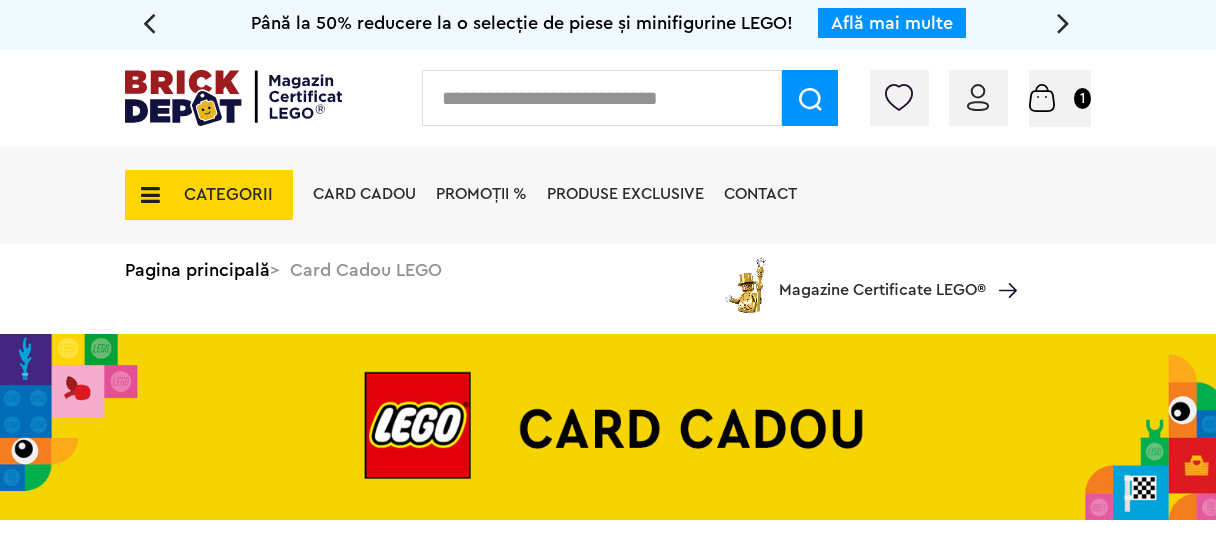 click at bounding box center [602, 98] 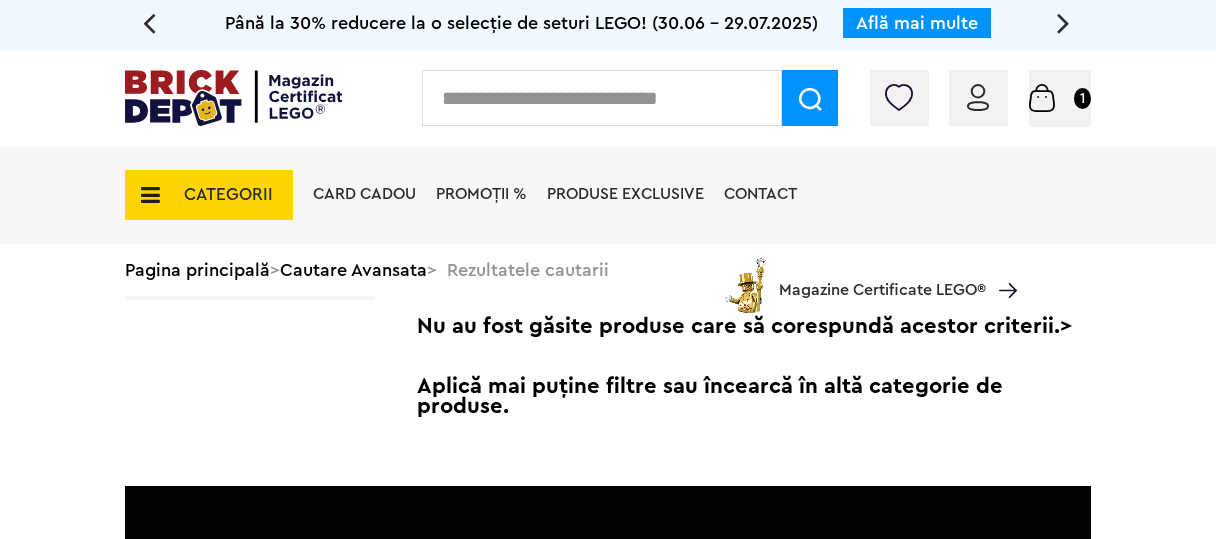 scroll, scrollTop: 0, scrollLeft: 0, axis: both 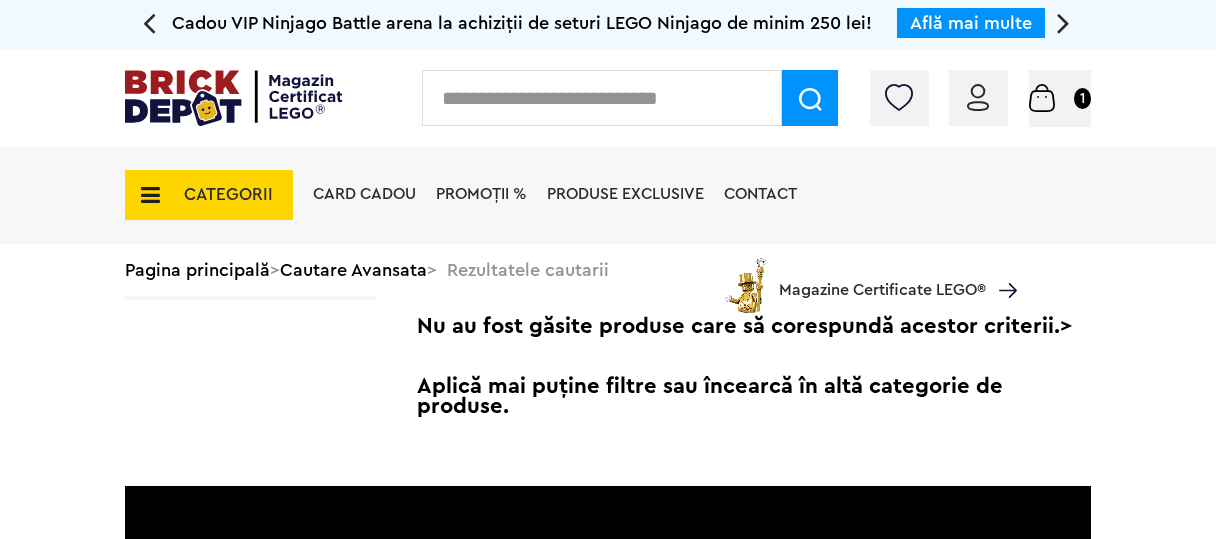 click at bounding box center [602, 98] 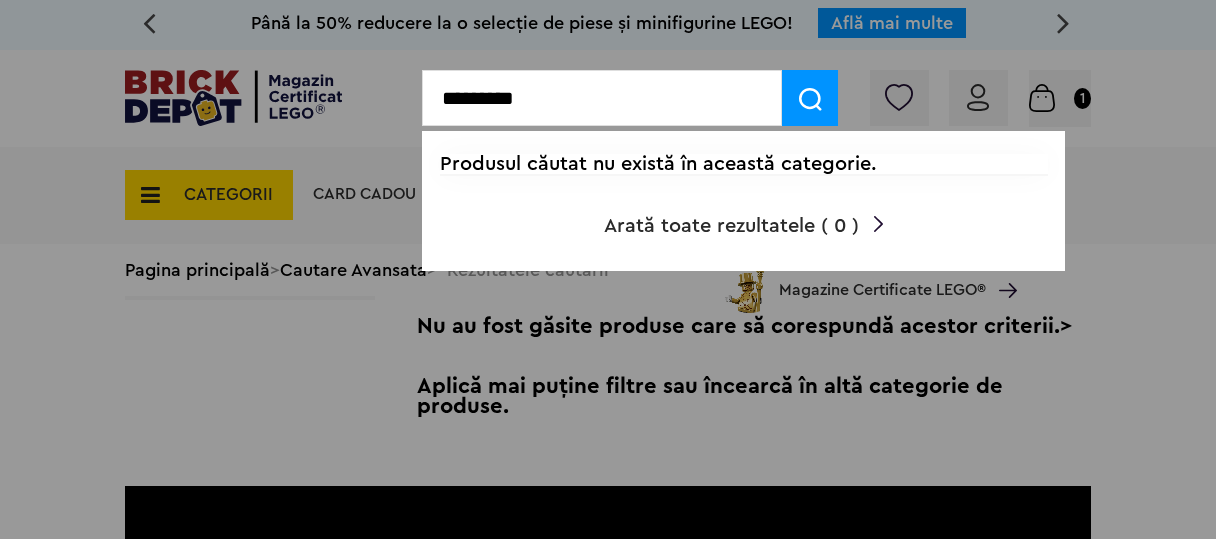 type on "*********" 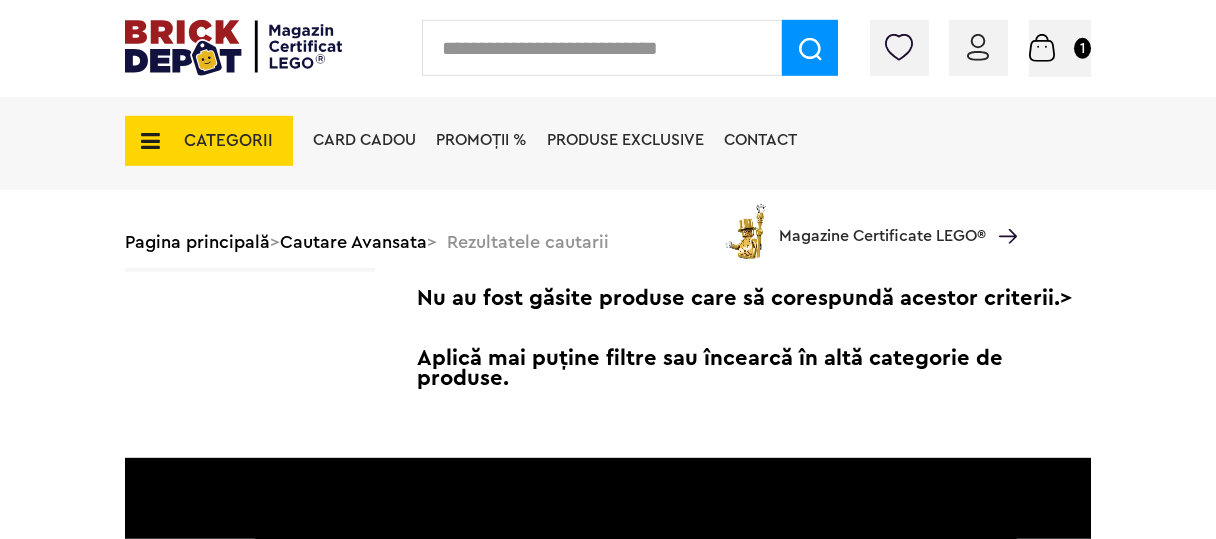 scroll, scrollTop: 0, scrollLeft: 0, axis: both 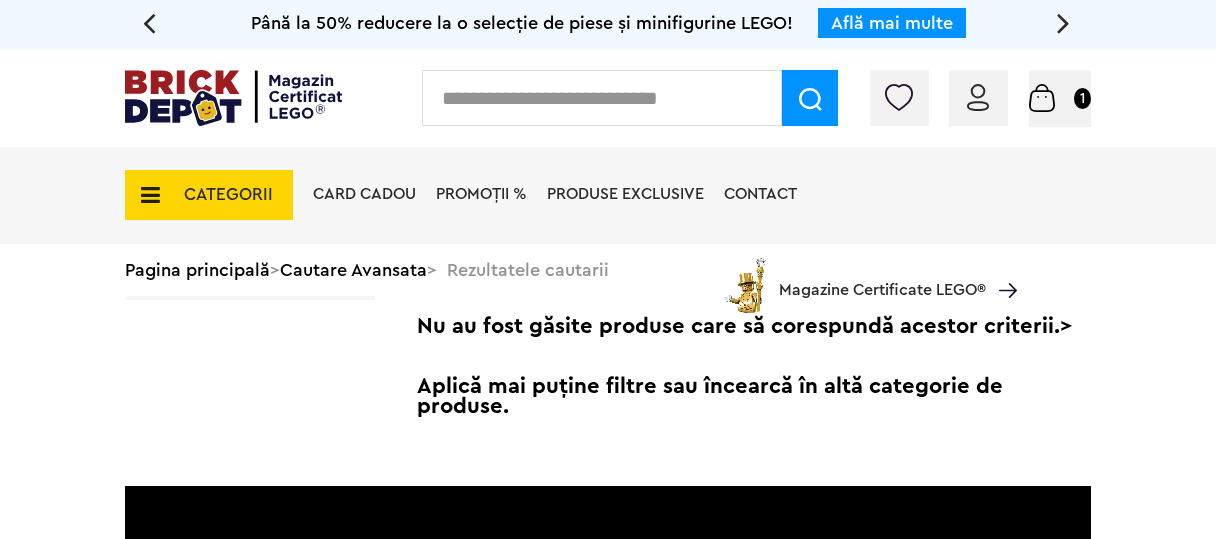 click at bounding box center [602, 98] 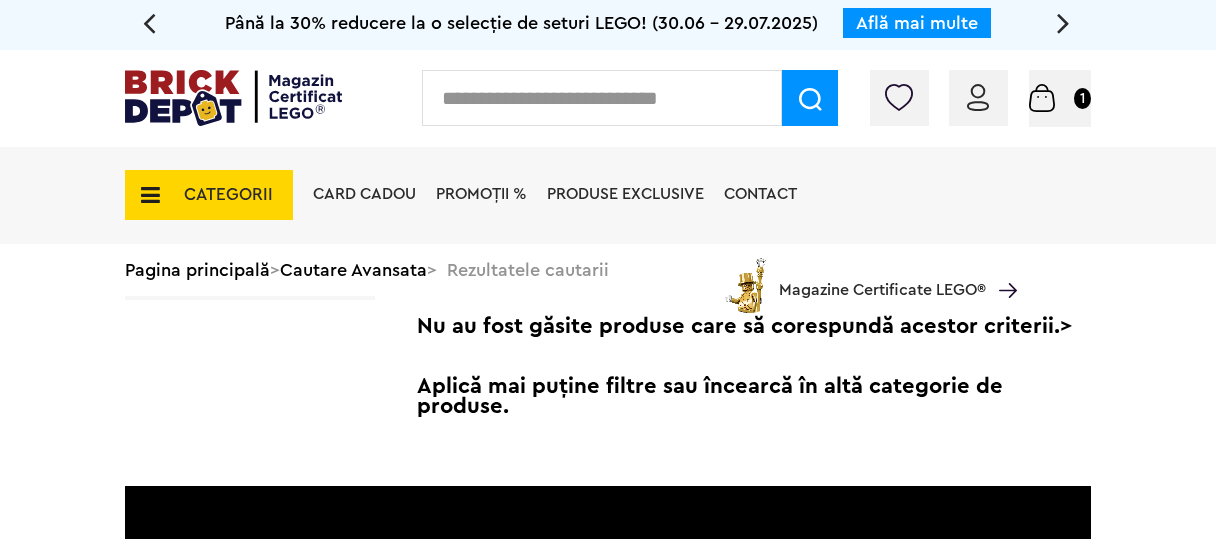 scroll, scrollTop: 0, scrollLeft: 0, axis: both 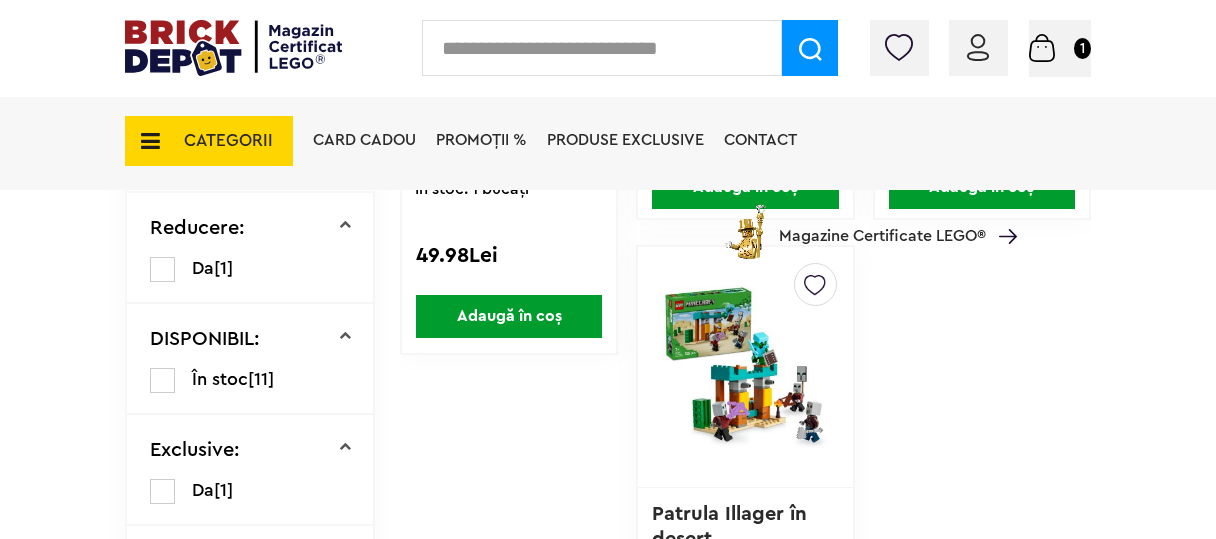 click on "Adaugă în coș" at bounding box center (509, 316) 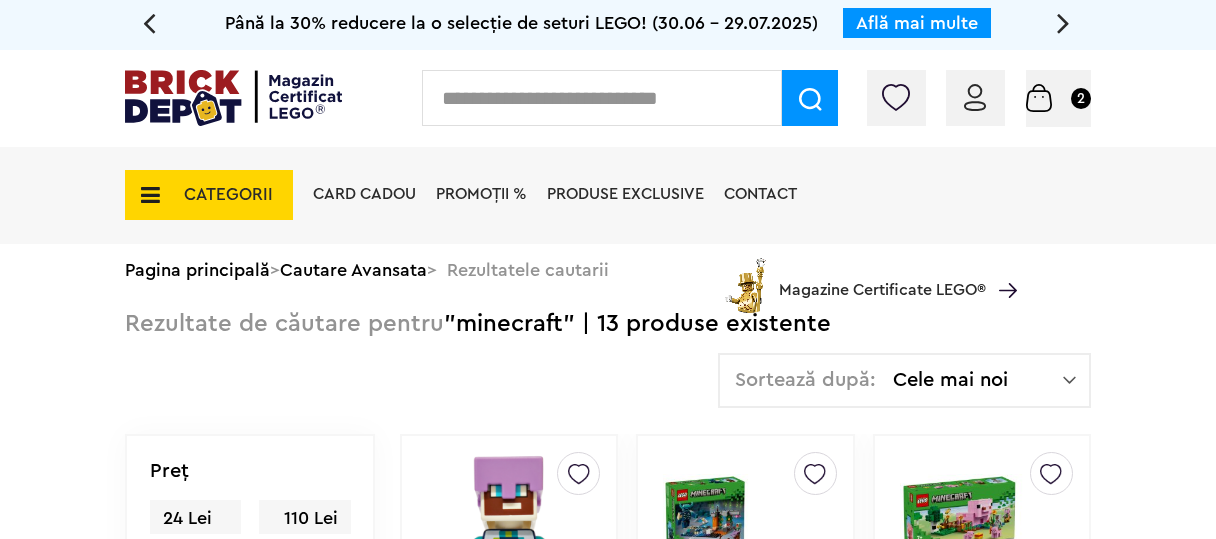 scroll, scrollTop: 173, scrollLeft: 0, axis: vertical 